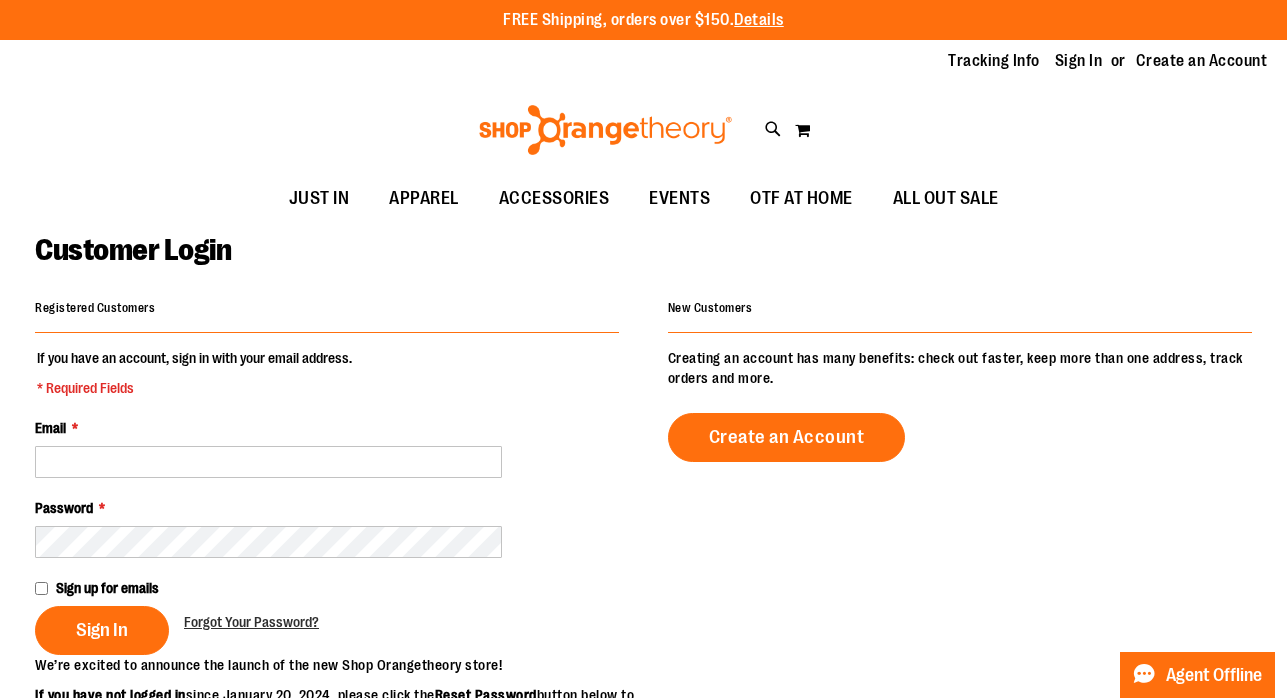 scroll, scrollTop: 0, scrollLeft: 0, axis: both 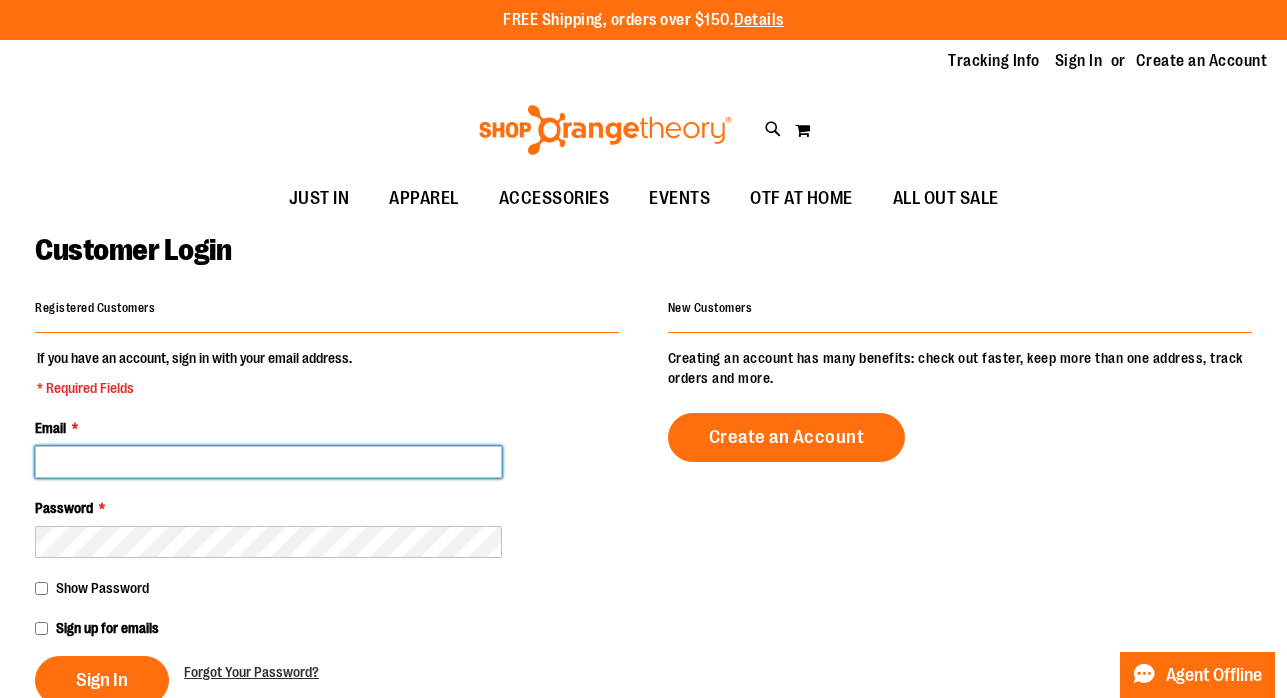 click on "Email *" at bounding box center (268, 462) 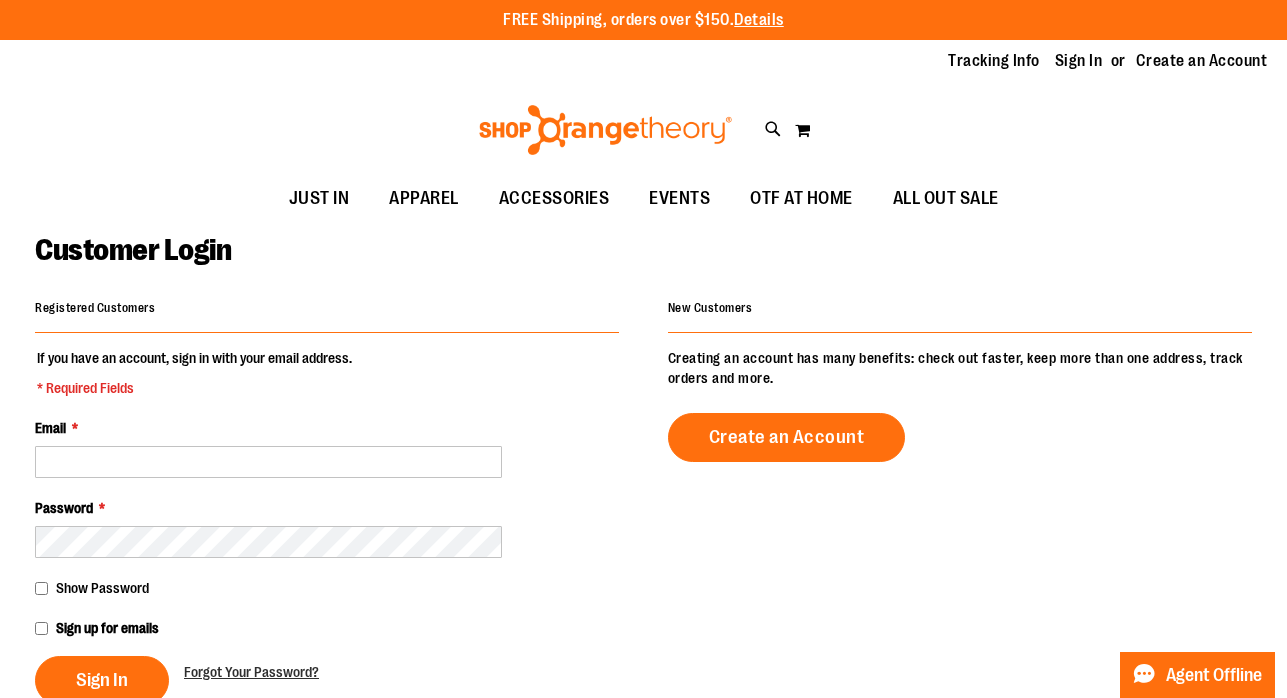 type on "**********" 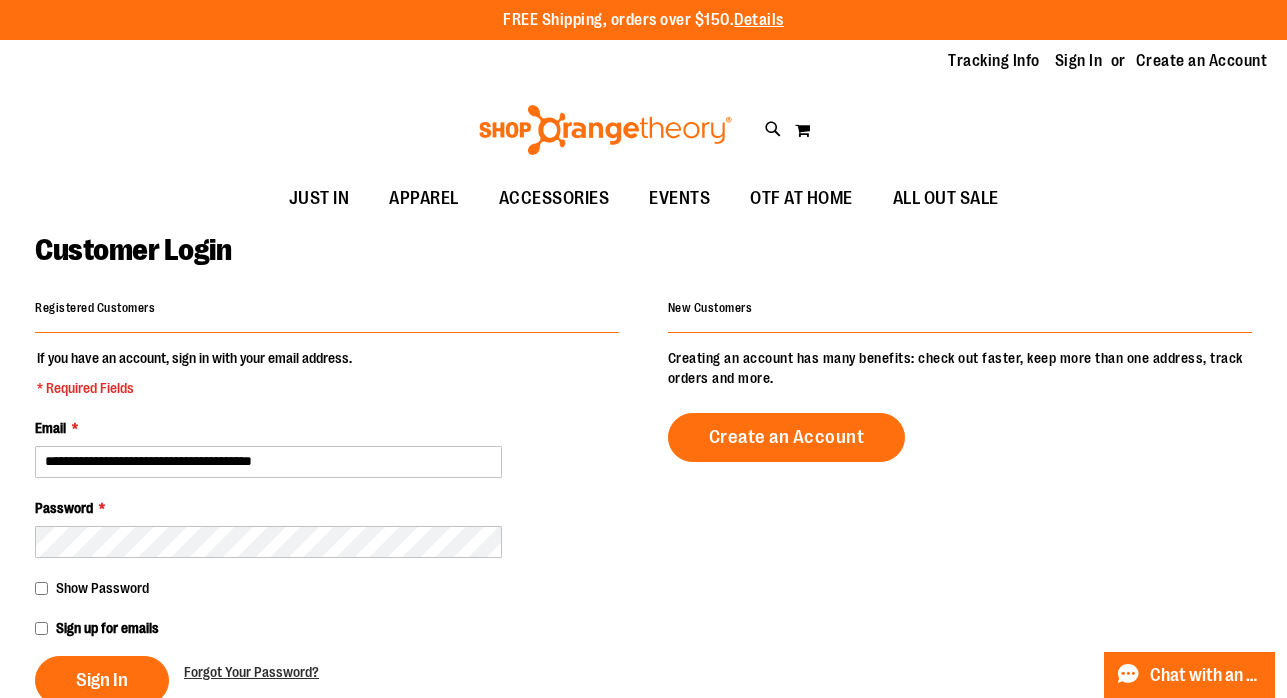 click on "**********" at bounding box center (268, 462) 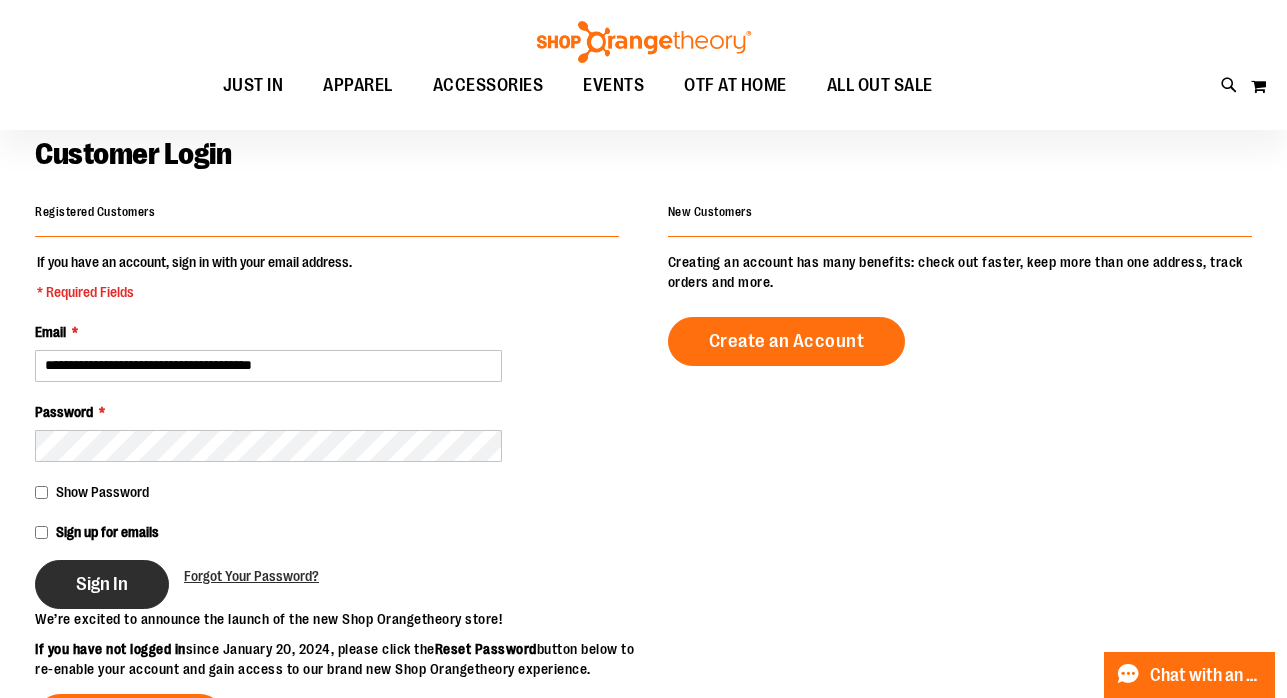 click on "Sign In" at bounding box center (102, 584) 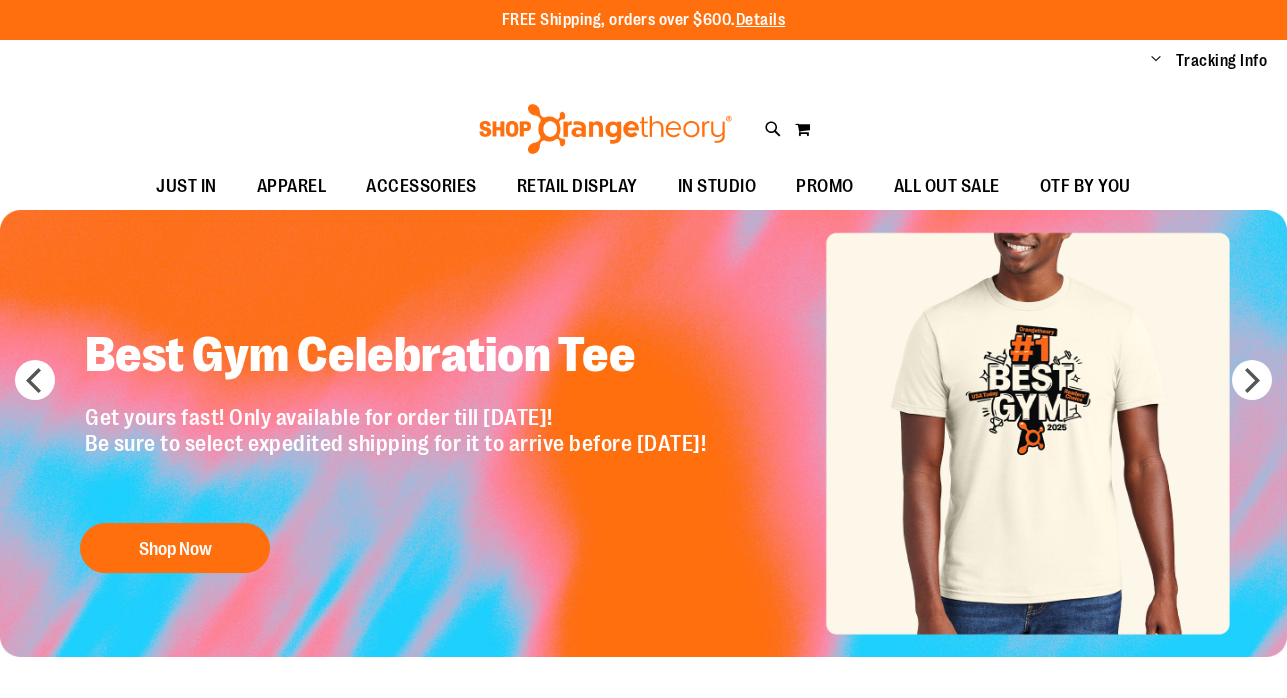 scroll, scrollTop: 0, scrollLeft: 0, axis: both 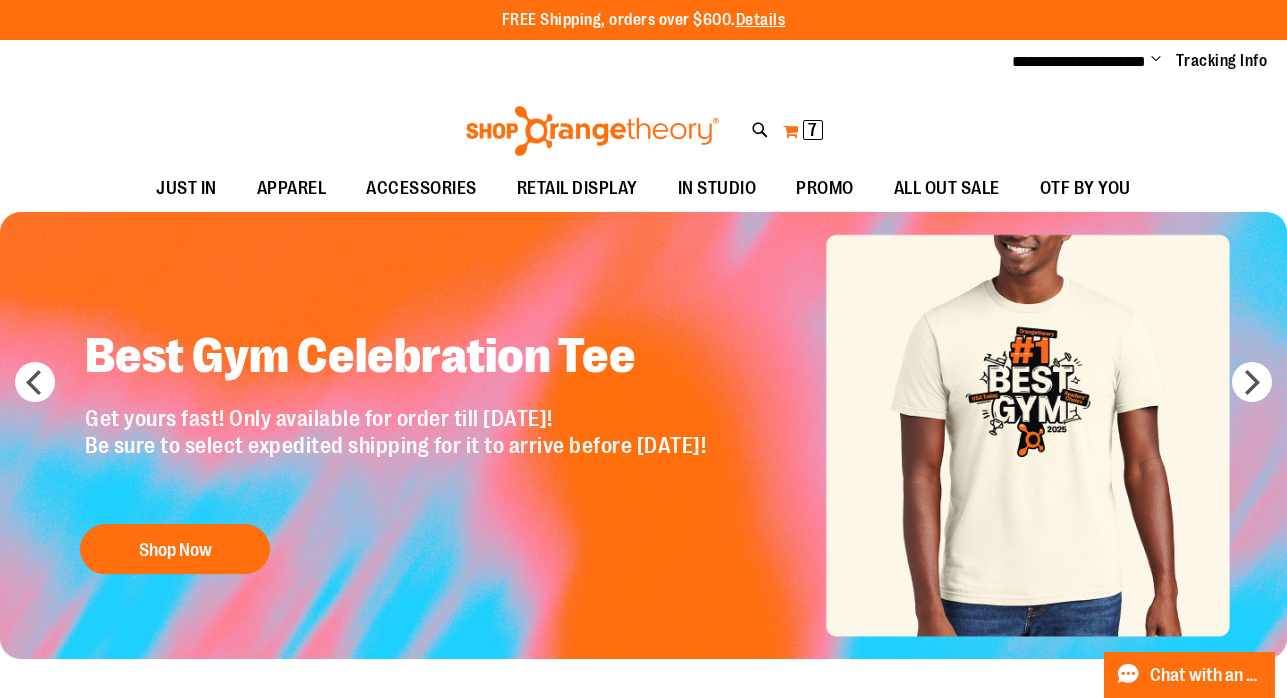 type on "**********" 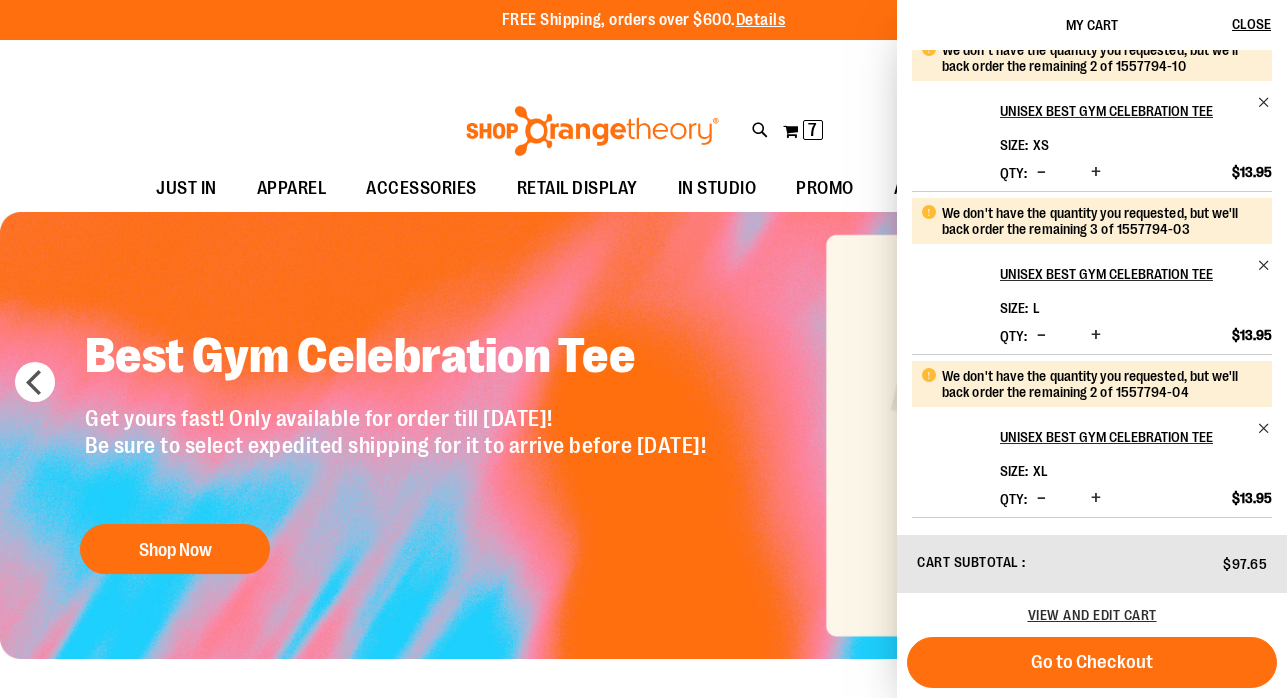scroll, scrollTop: 112, scrollLeft: 0, axis: vertical 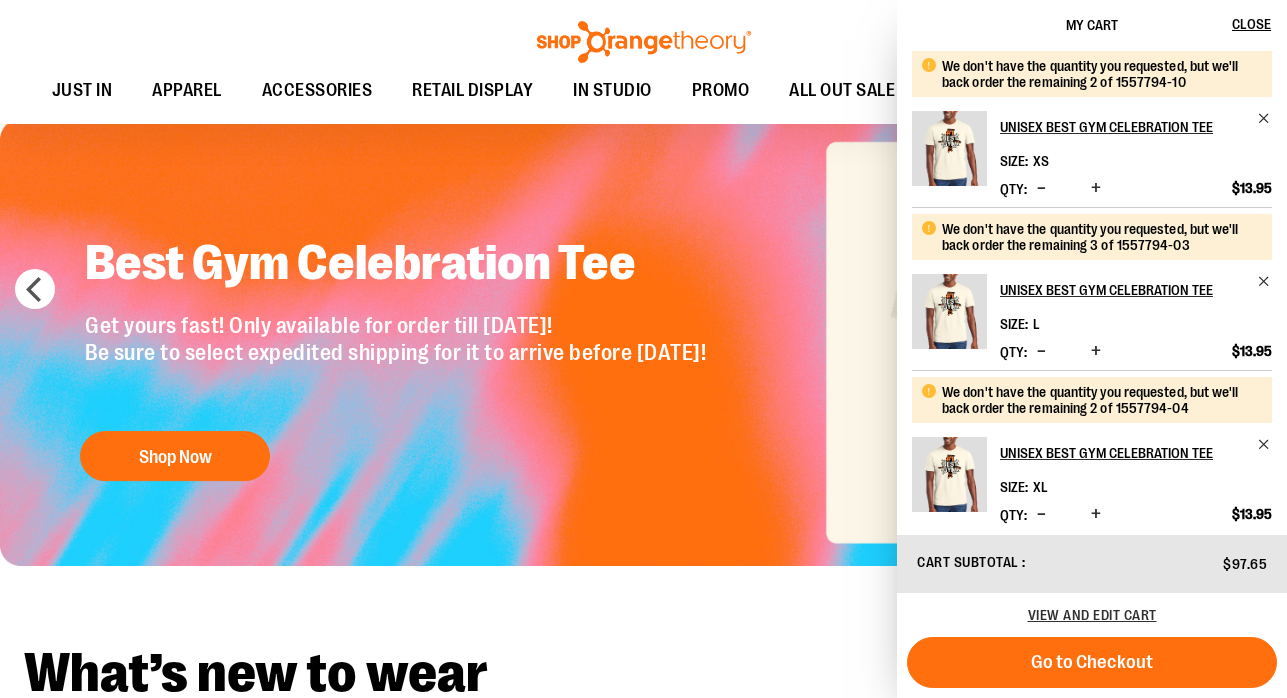 click on "JUST IN   JUST IN Balanced Basics New for Women New for Men New Accessories New Brands Pride & Patriotic APPAREL   APPAREL WOMEN Tops Bottoms Outerwear MEN Tops Bottoms Outerwear BRANDS Nike lululemon Cloud9nine More Brands ACCESSORIES   ACCESSORIES Bags Drinkware Headware Lifestyle  Replacement Bands  Gift Cards RETAIL DISPLAY   RETAIL DISPLAY CITY PROGRAM AND PERSONALIZATION City Community Icon BALANCED BASICS MILESTONES IN STUDIO   IN STUDIO Events OTbeat Fitness Eq. Accessories Coach Staff Resources PROMO   PROMO Marketing Supplies Promo Giveaways Member Bundles ALL OUT SALE   ALL OUT SALE Under $10 Under $20 Under $50 Under $150 Co-Brands OTF BY YOU" at bounding box center (539, 91) 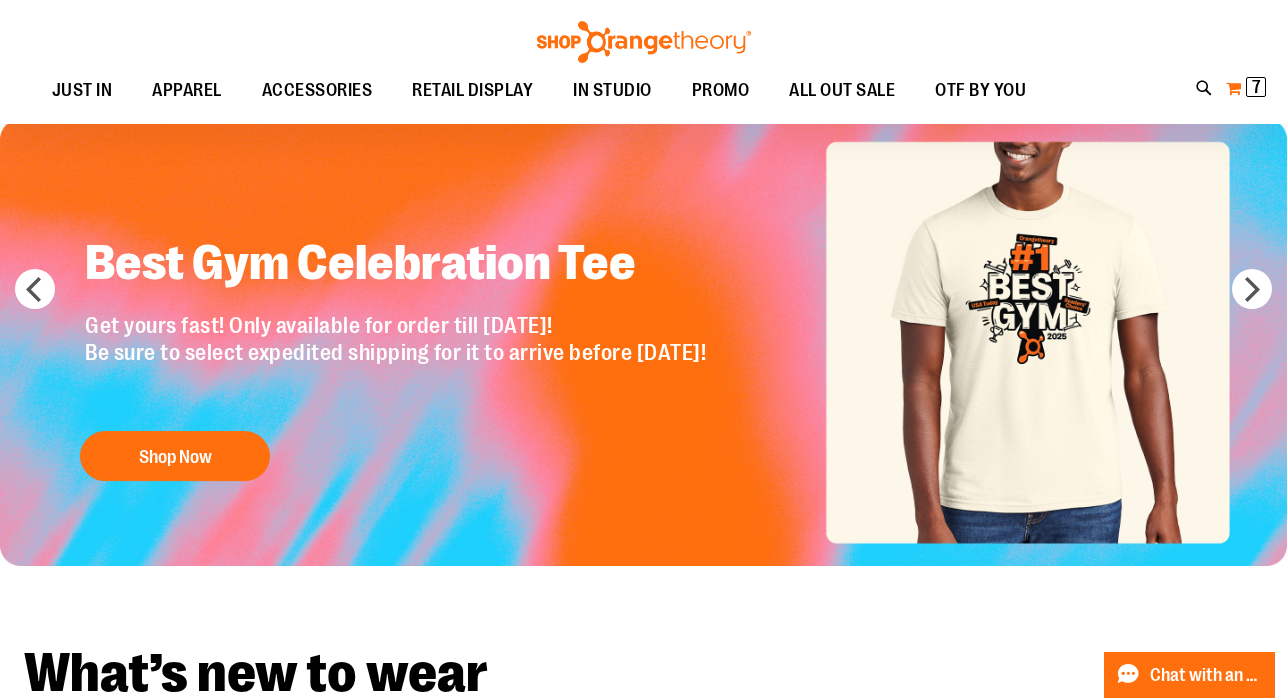 click on "7
7
items" at bounding box center (1256, 87) 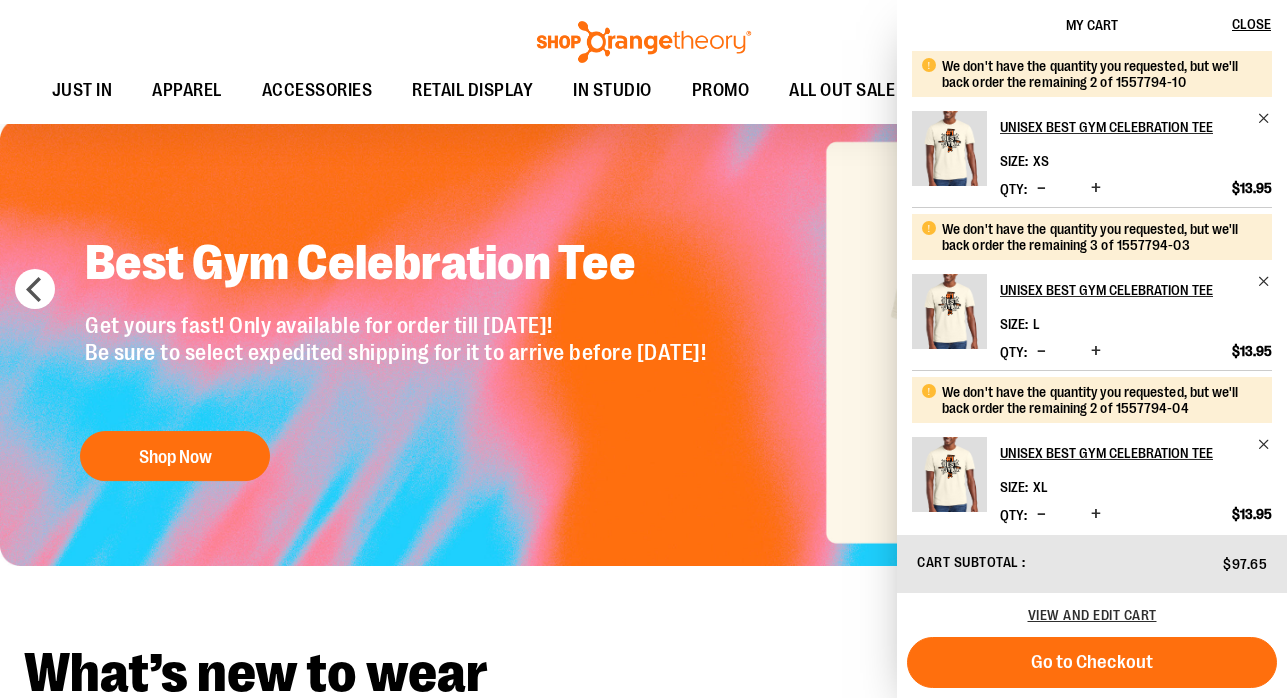 scroll, scrollTop: 112, scrollLeft: 0, axis: vertical 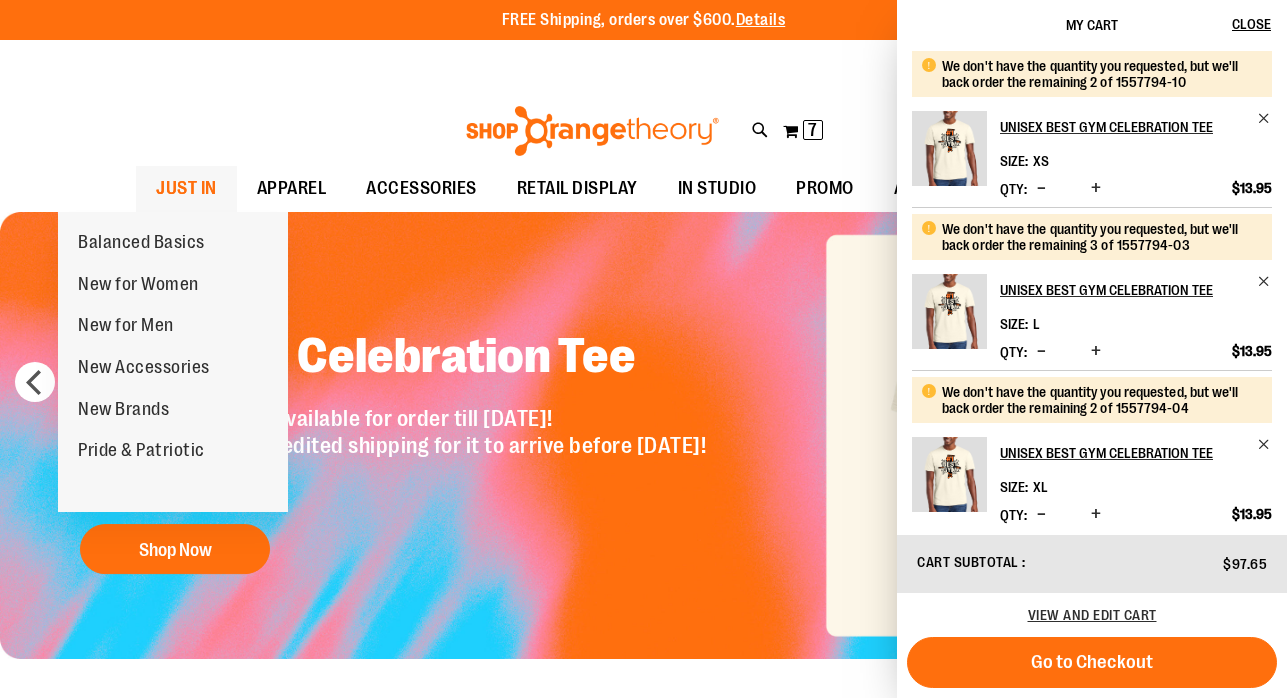 click on "JUST IN" at bounding box center [186, 188] 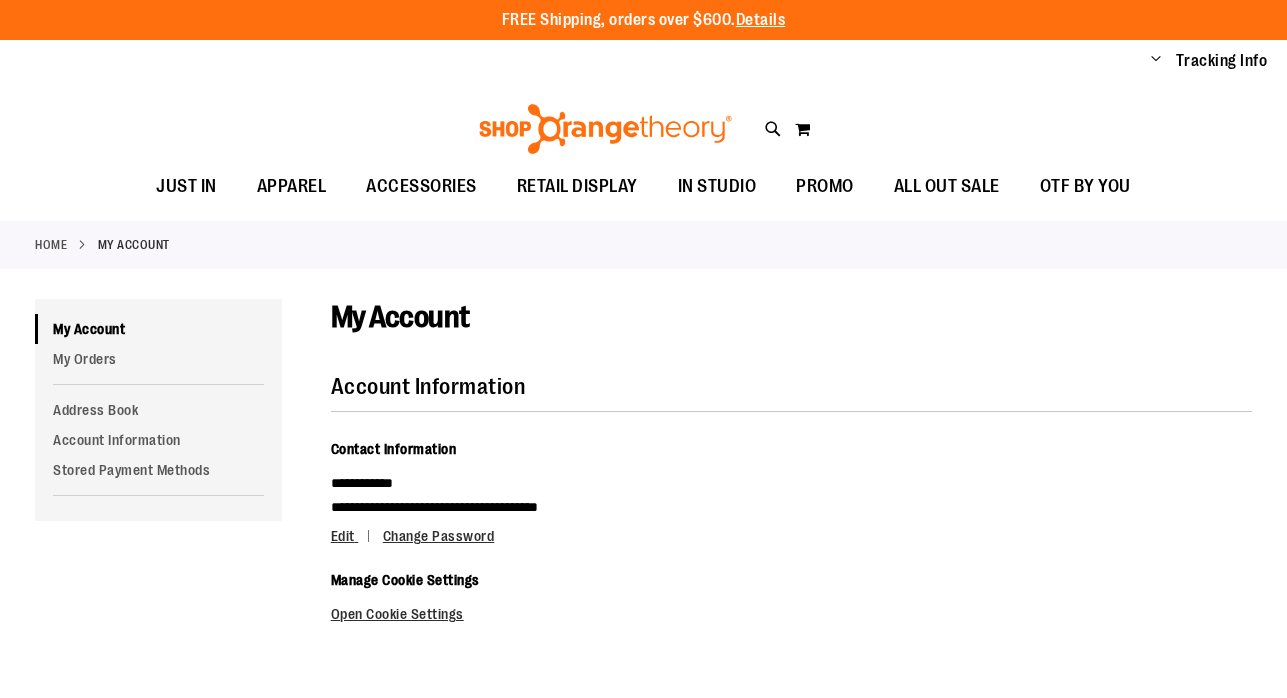 scroll, scrollTop: 0, scrollLeft: 0, axis: both 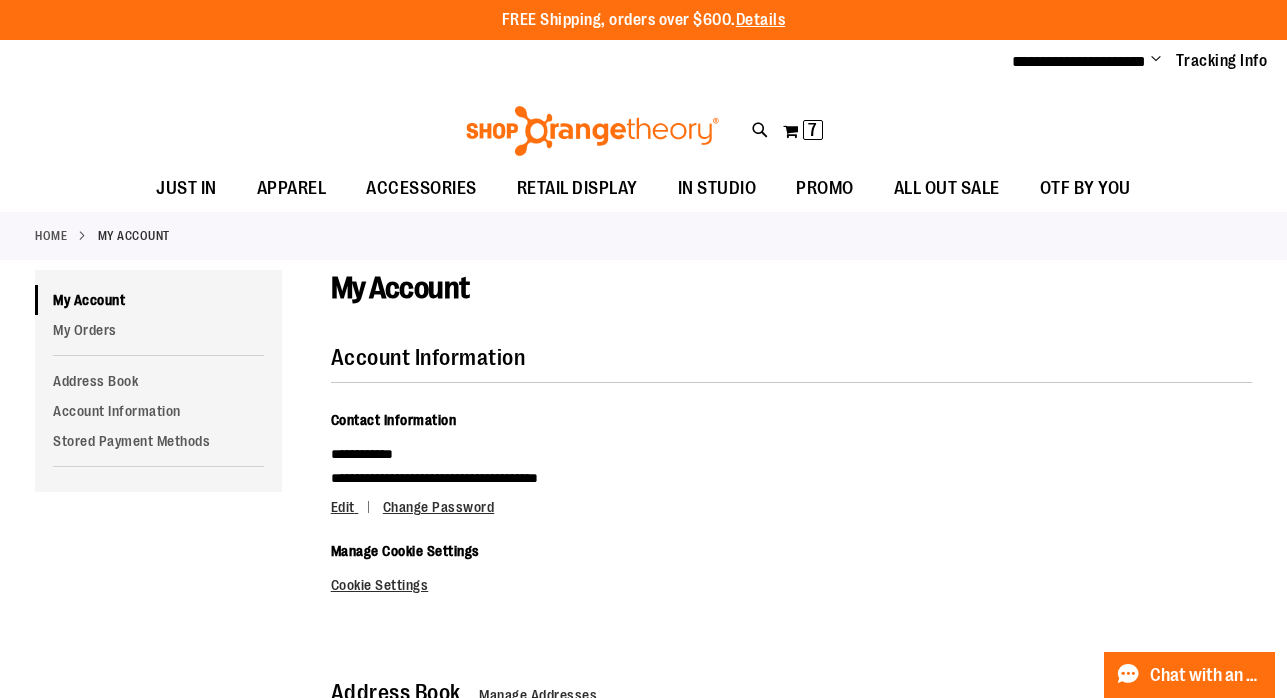 type on "**********" 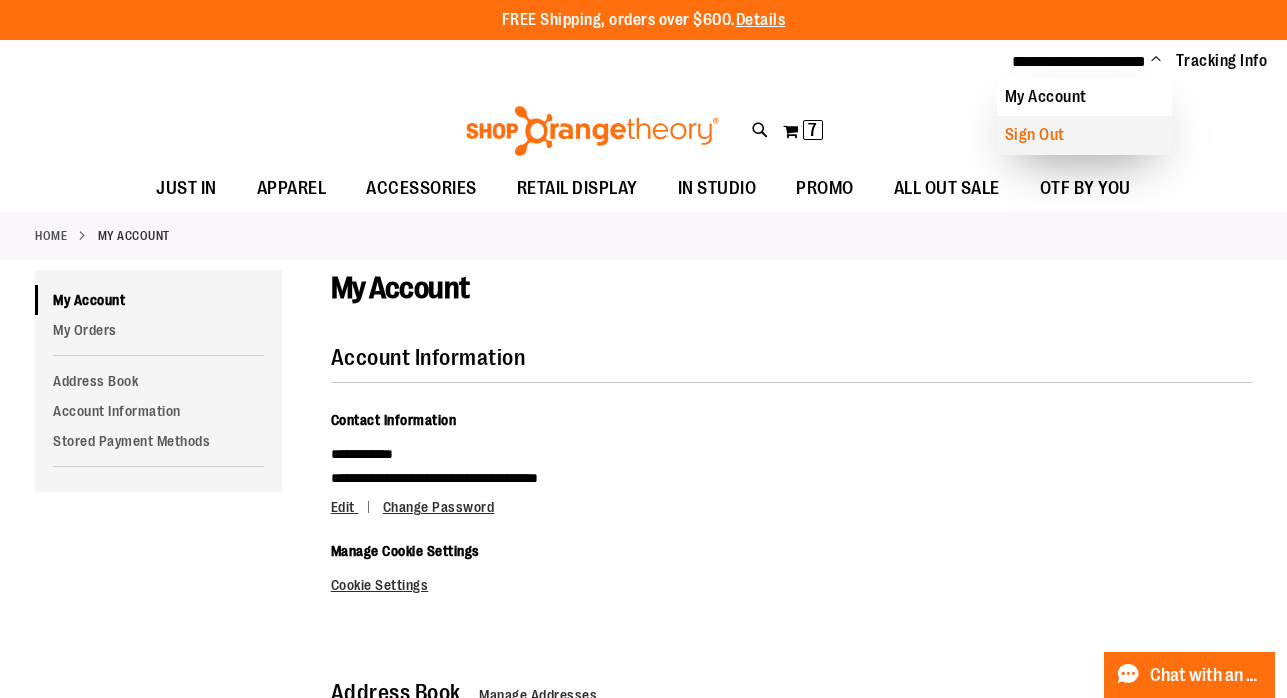 click on "Sign Out" at bounding box center (1084, 135) 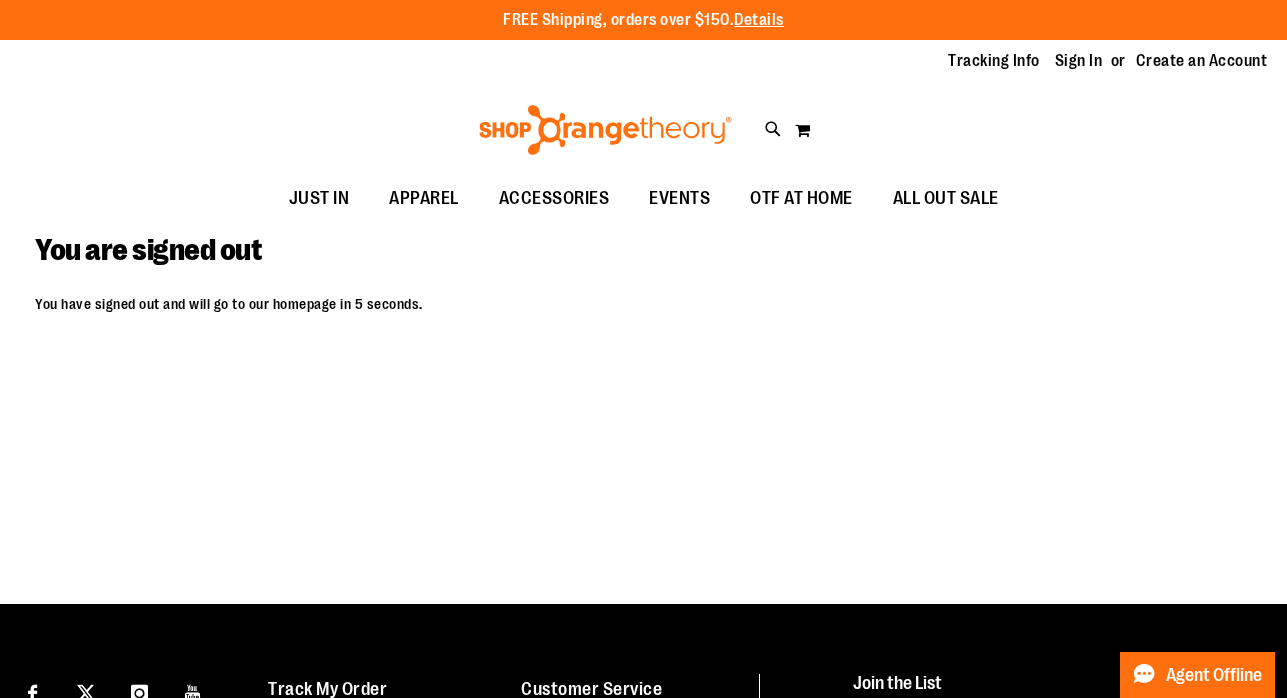 scroll, scrollTop: 0, scrollLeft: 0, axis: both 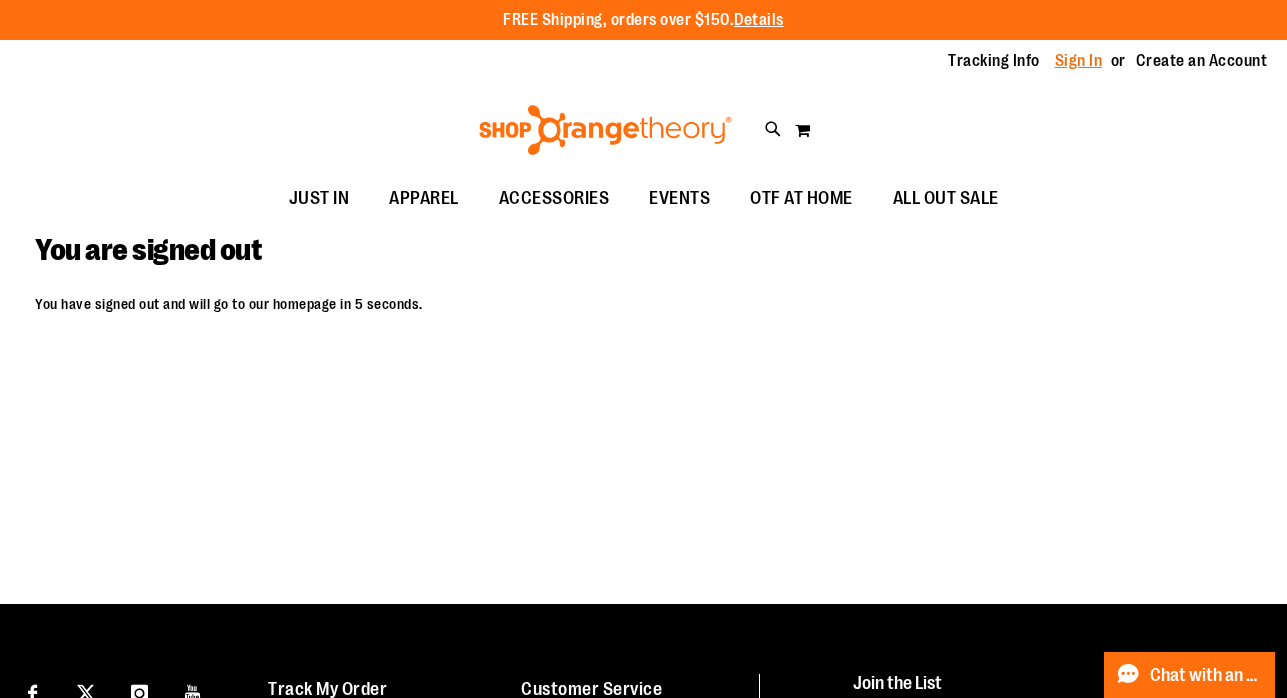 type on "**********" 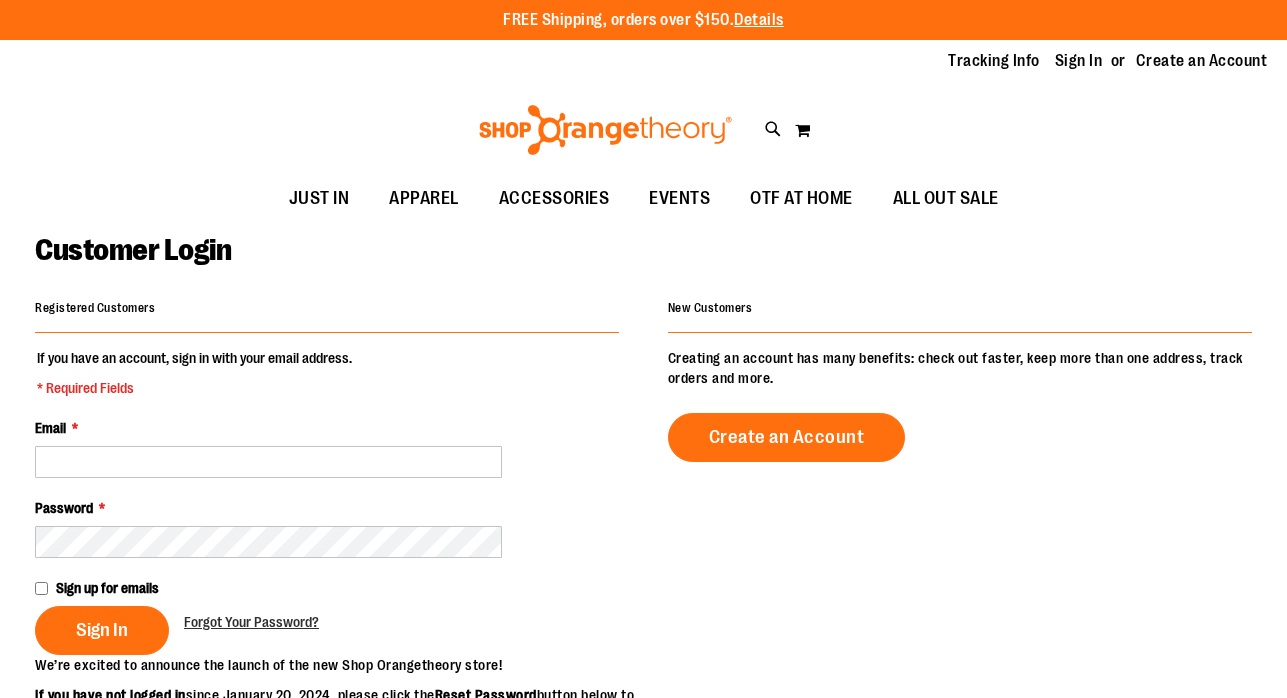 scroll, scrollTop: 0, scrollLeft: 0, axis: both 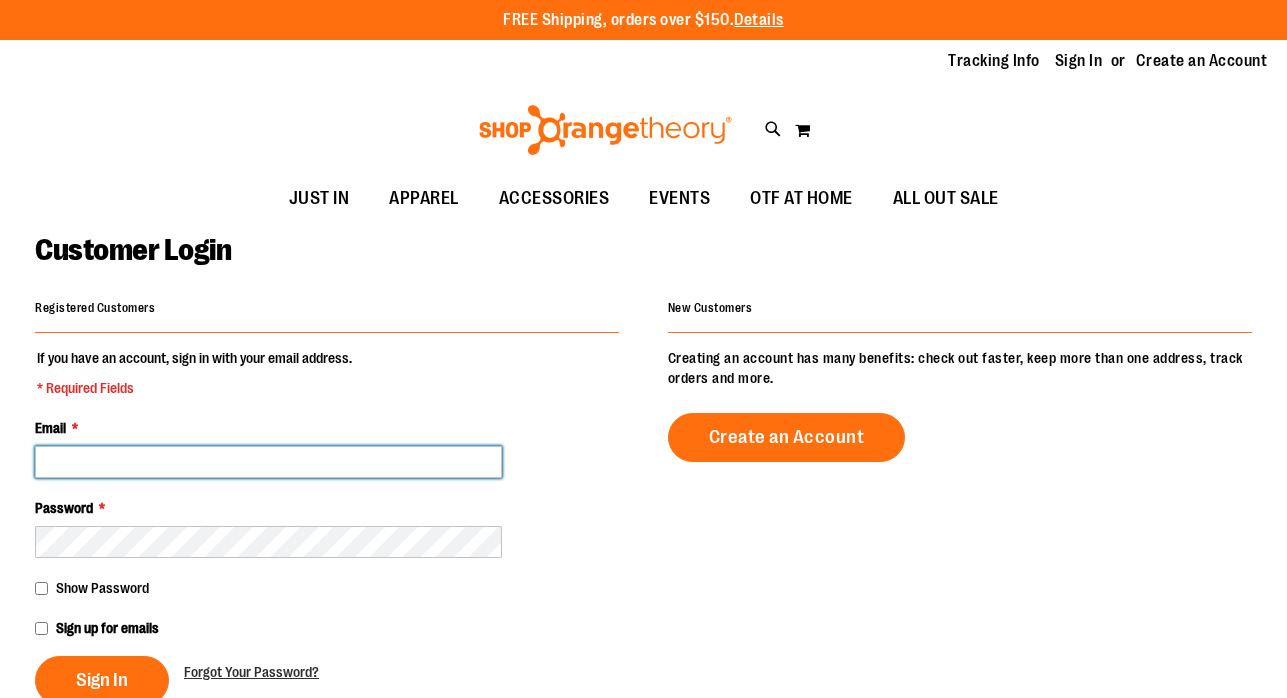 type on "**********" 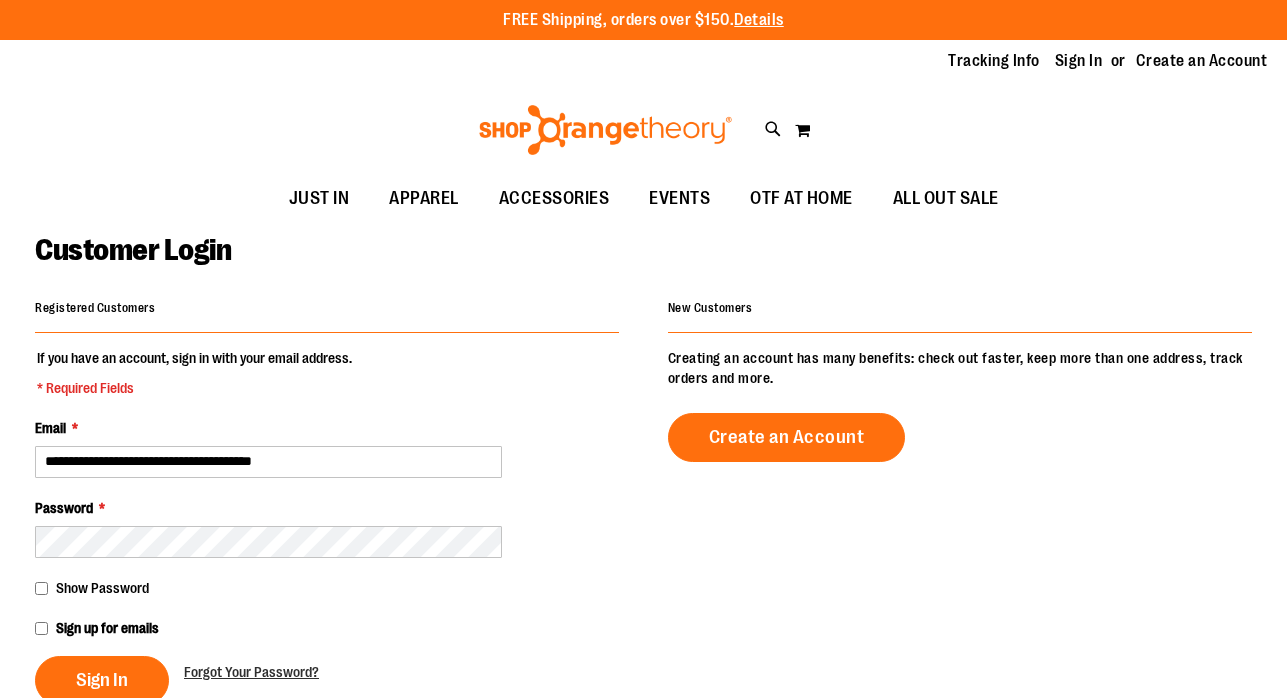 type on "**********" 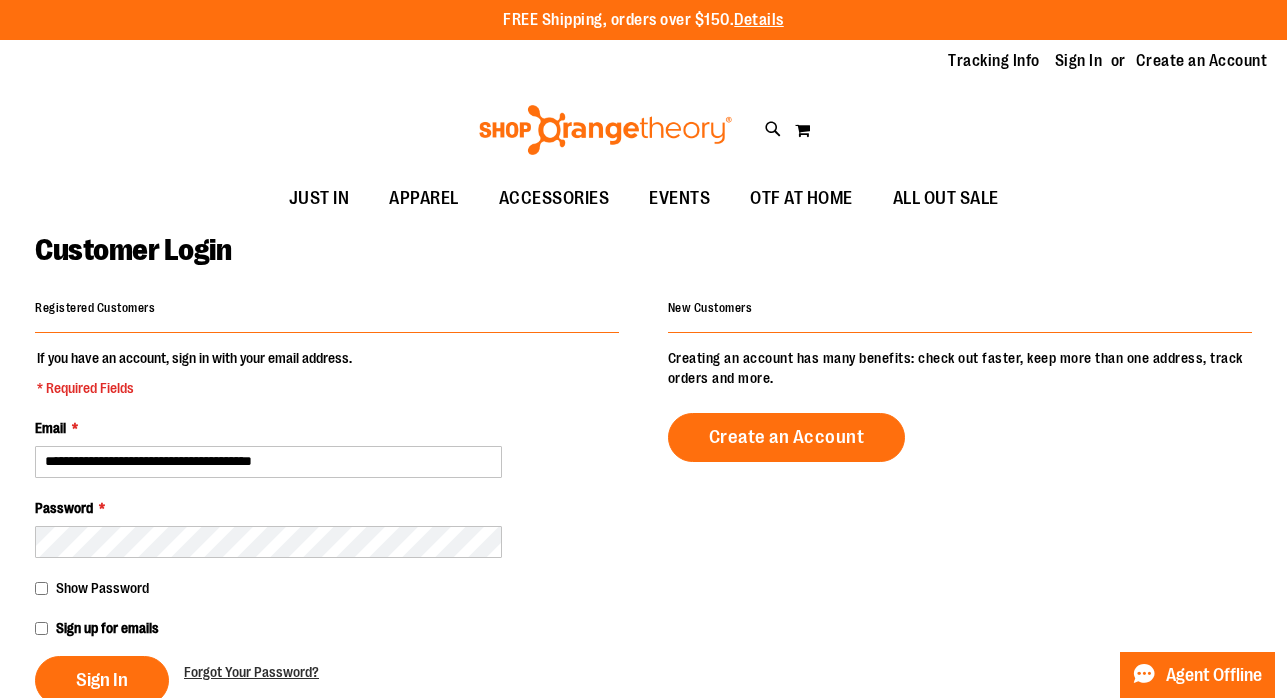 click on "**********" at bounding box center [268, 462] 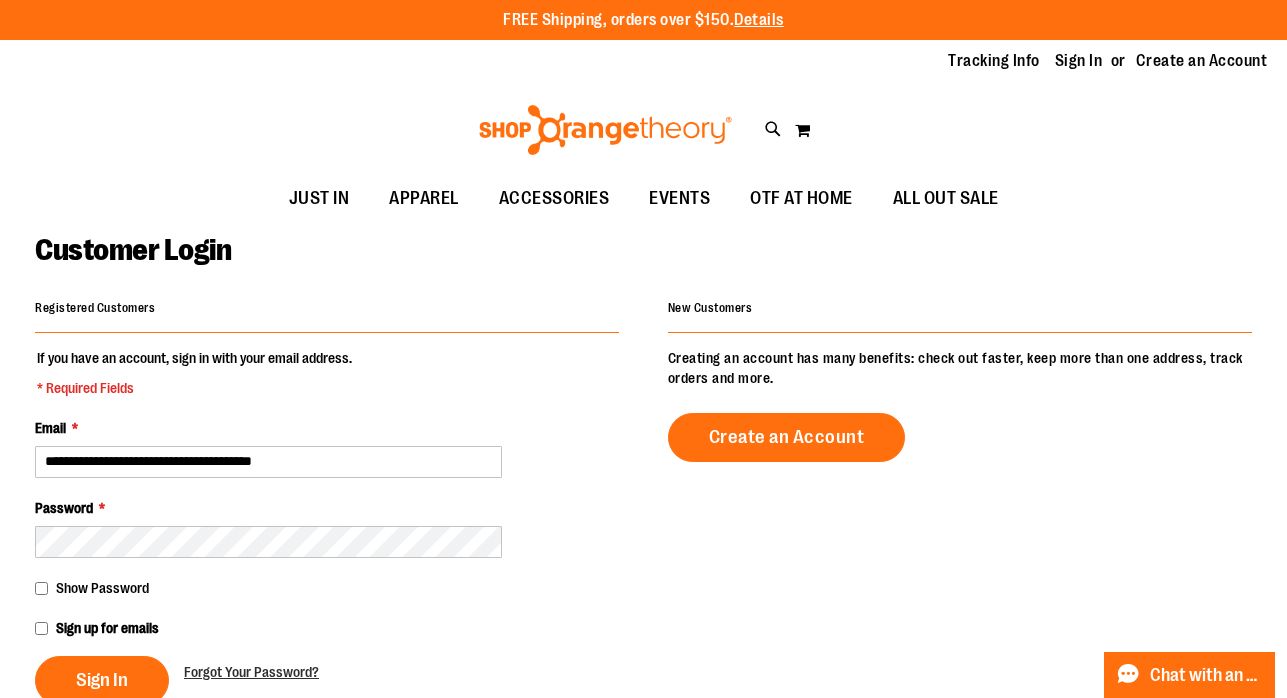 type on "**********" 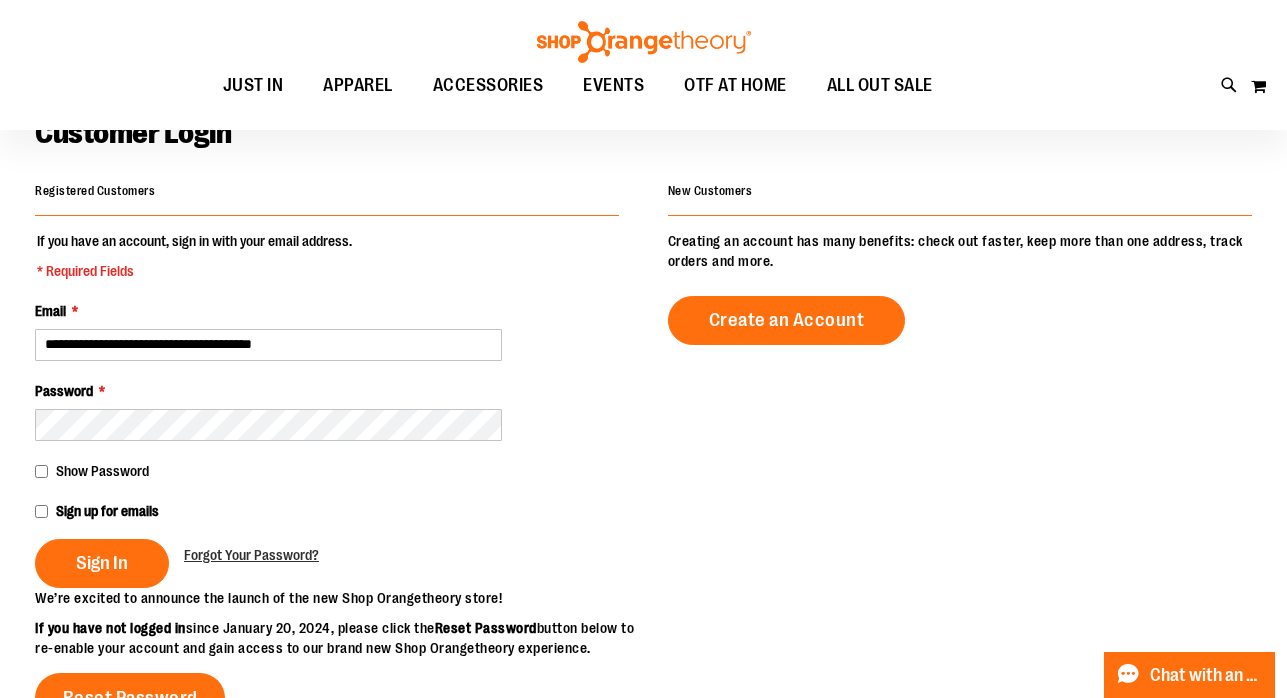 scroll, scrollTop: 193, scrollLeft: 0, axis: vertical 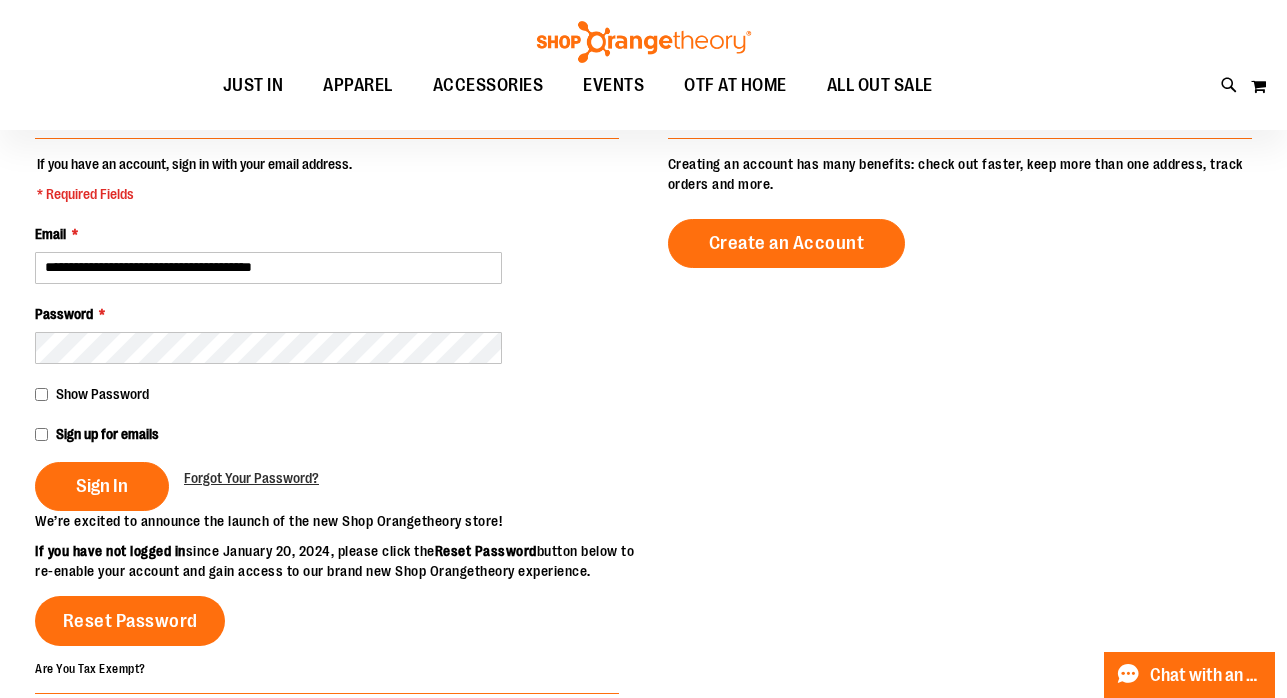 click on "**********" at bounding box center (268, 268) 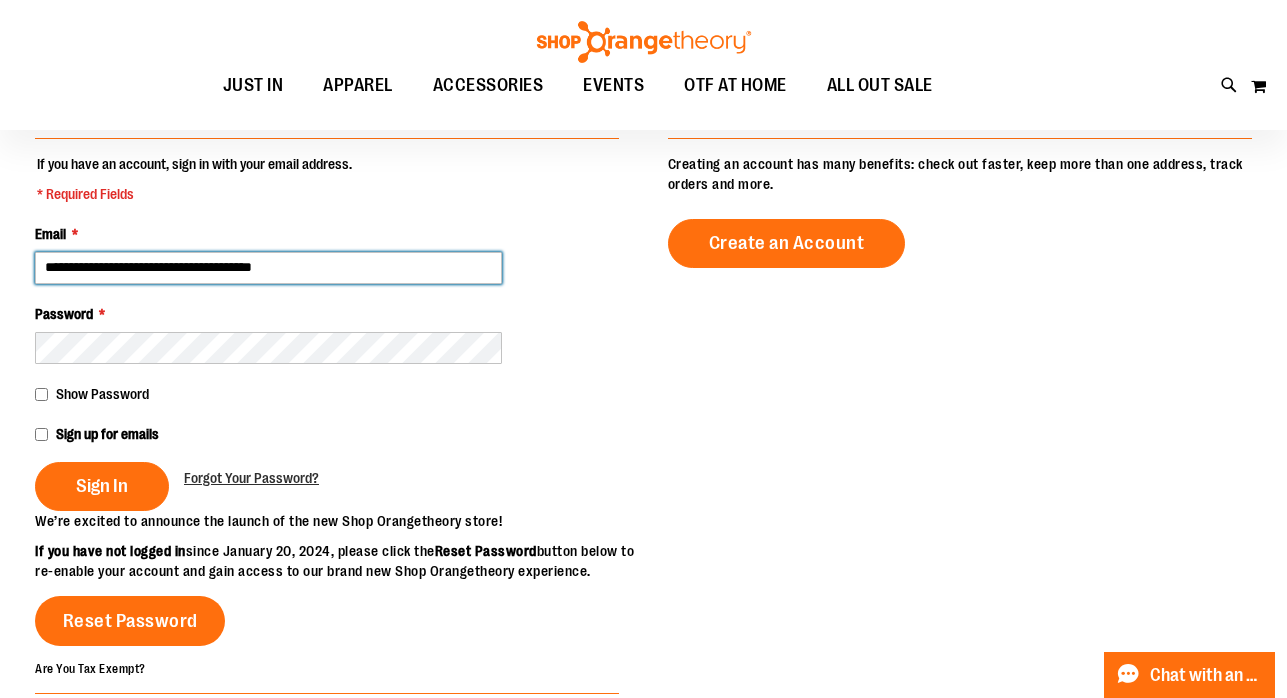 click on "**********" at bounding box center [268, 268] 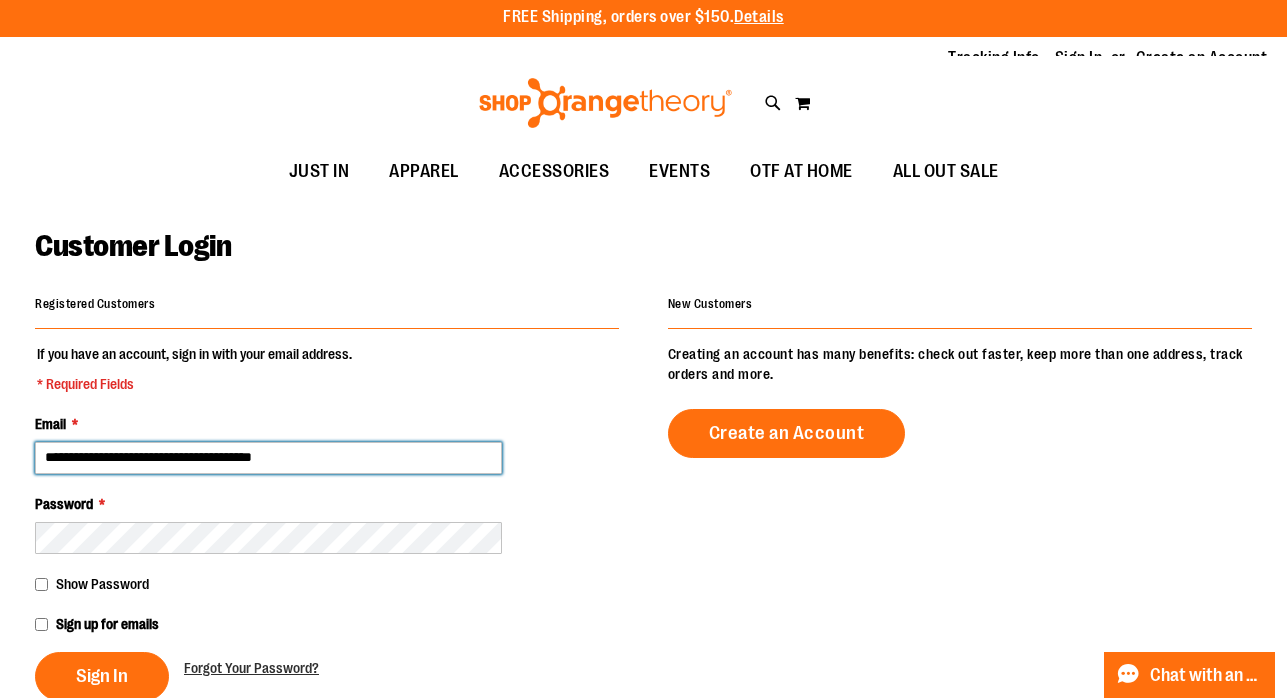 scroll, scrollTop: 0, scrollLeft: 0, axis: both 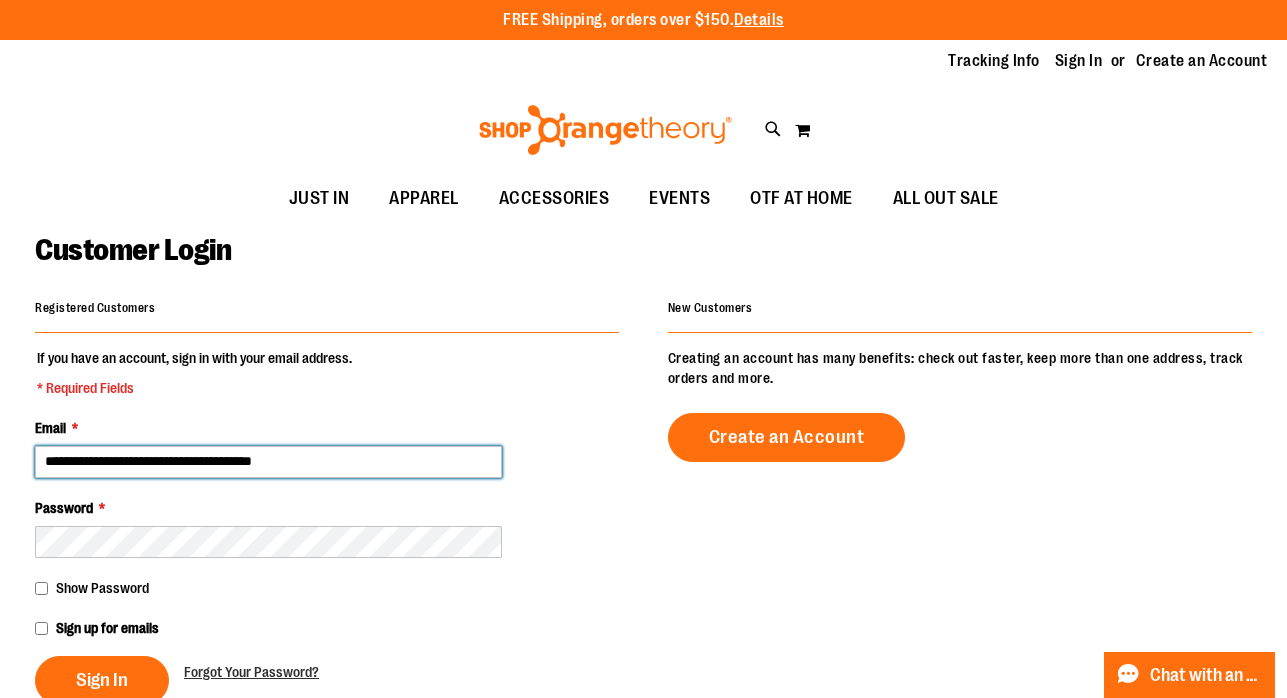 click on "**********" at bounding box center [268, 462] 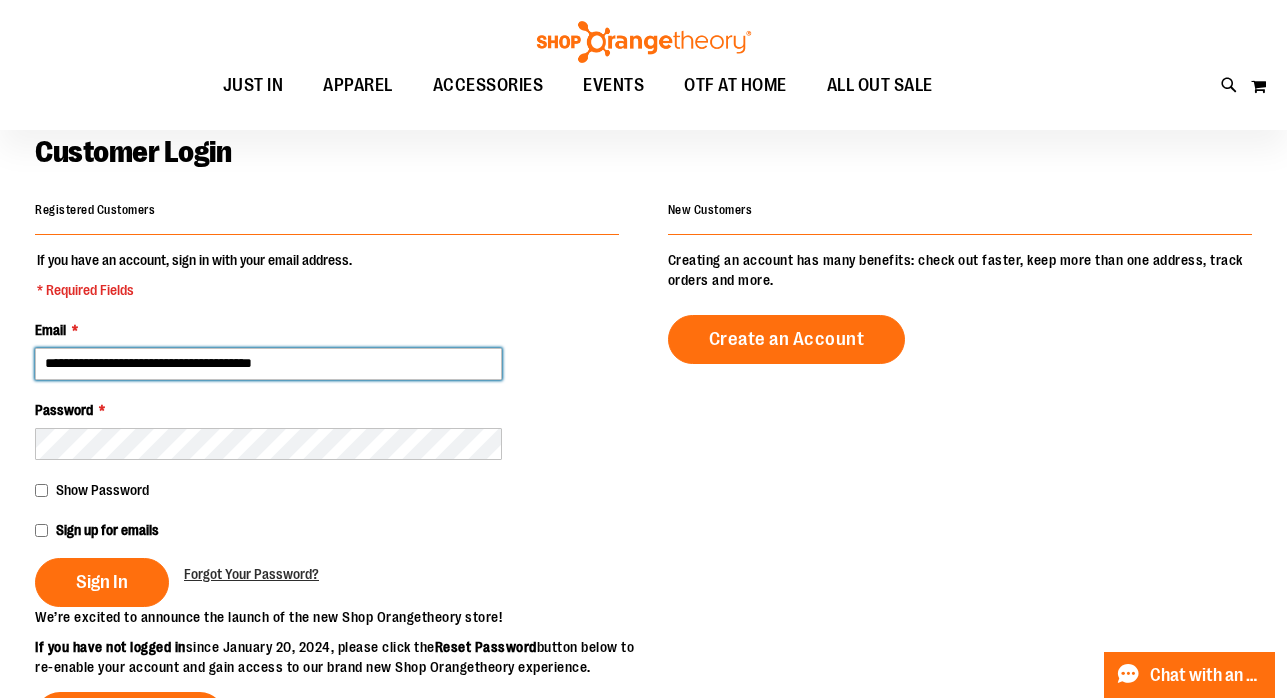 scroll, scrollTop: 101, scrollLeft: 0, axis: vertical 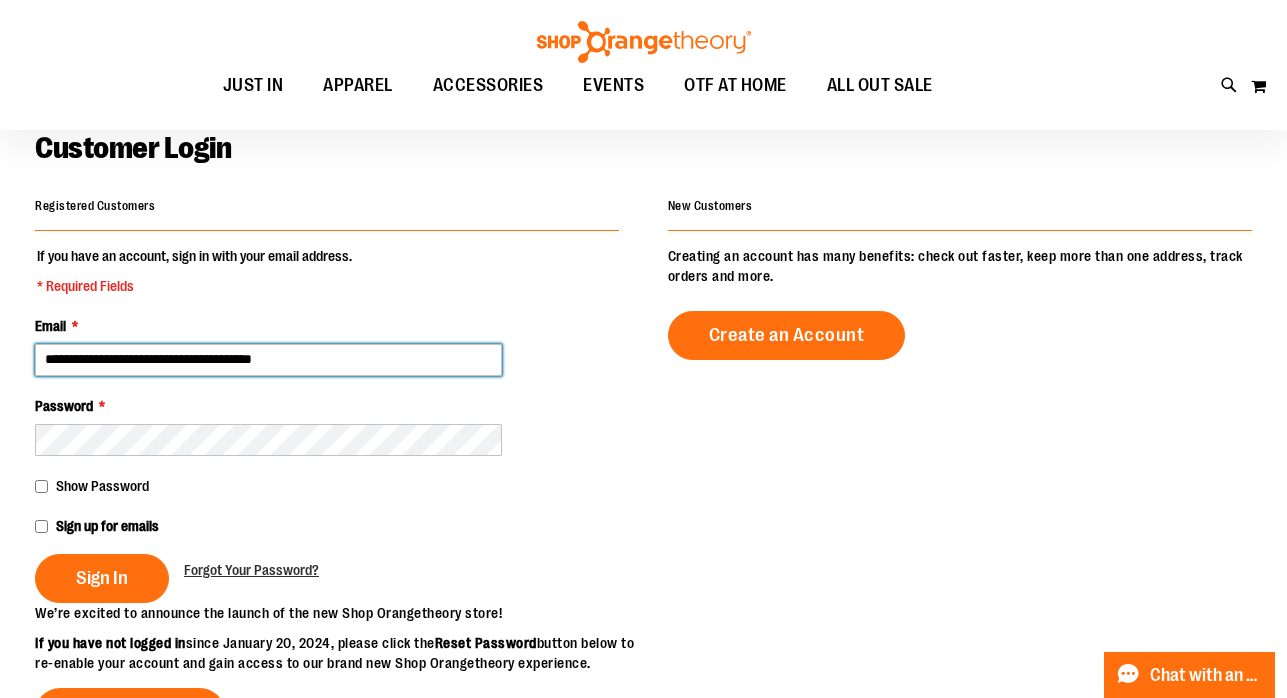 click on "**********" at bounding box center [268, 360] 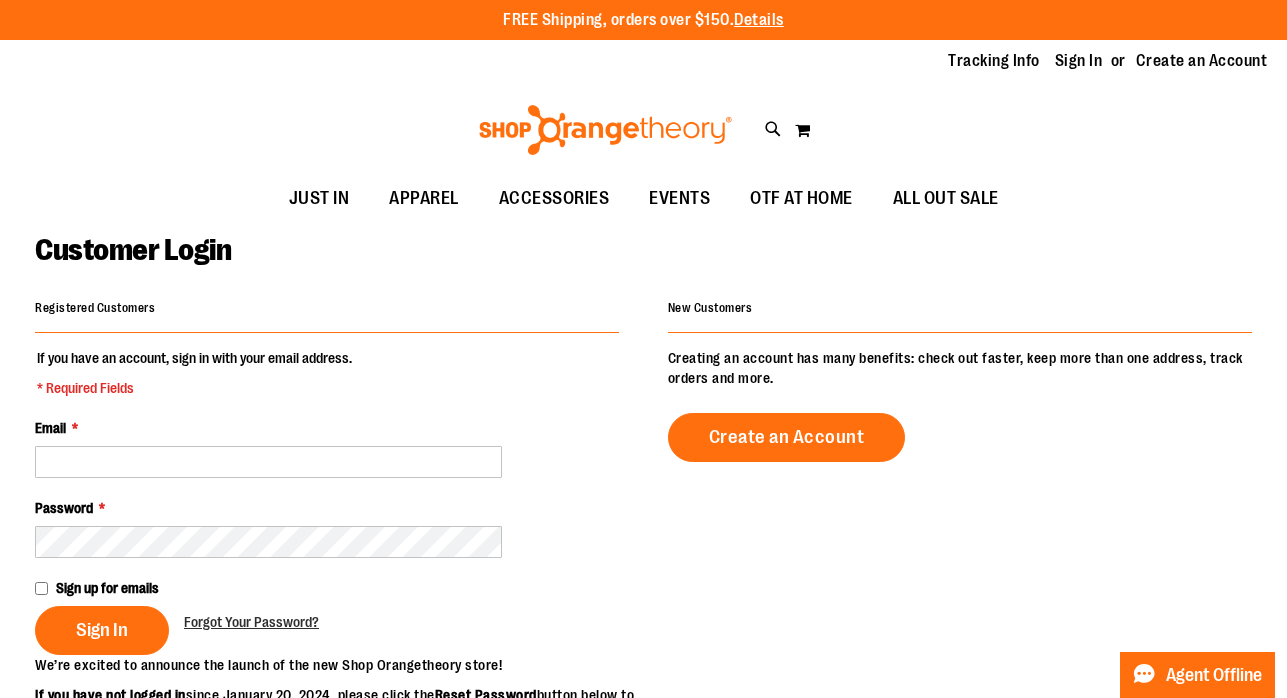 scroll, scrollTop: 101, scrollLeft: 0, axis: vertical 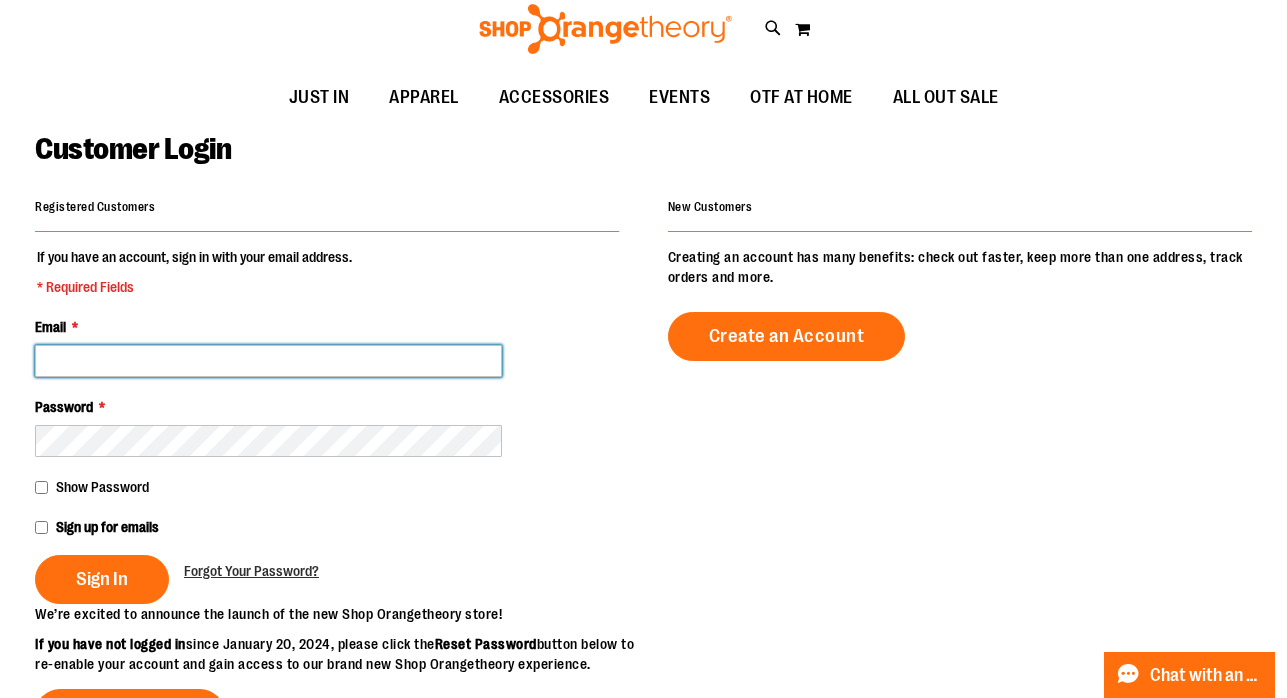 type on "**********" 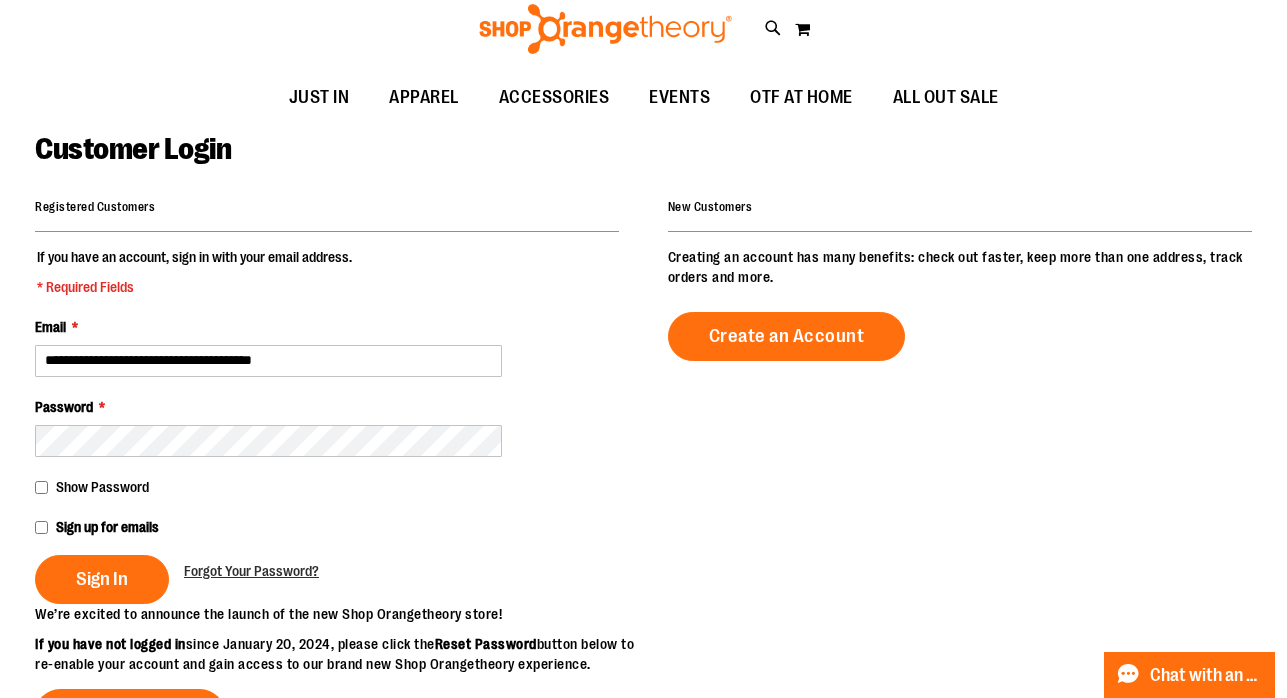 type on "**********" 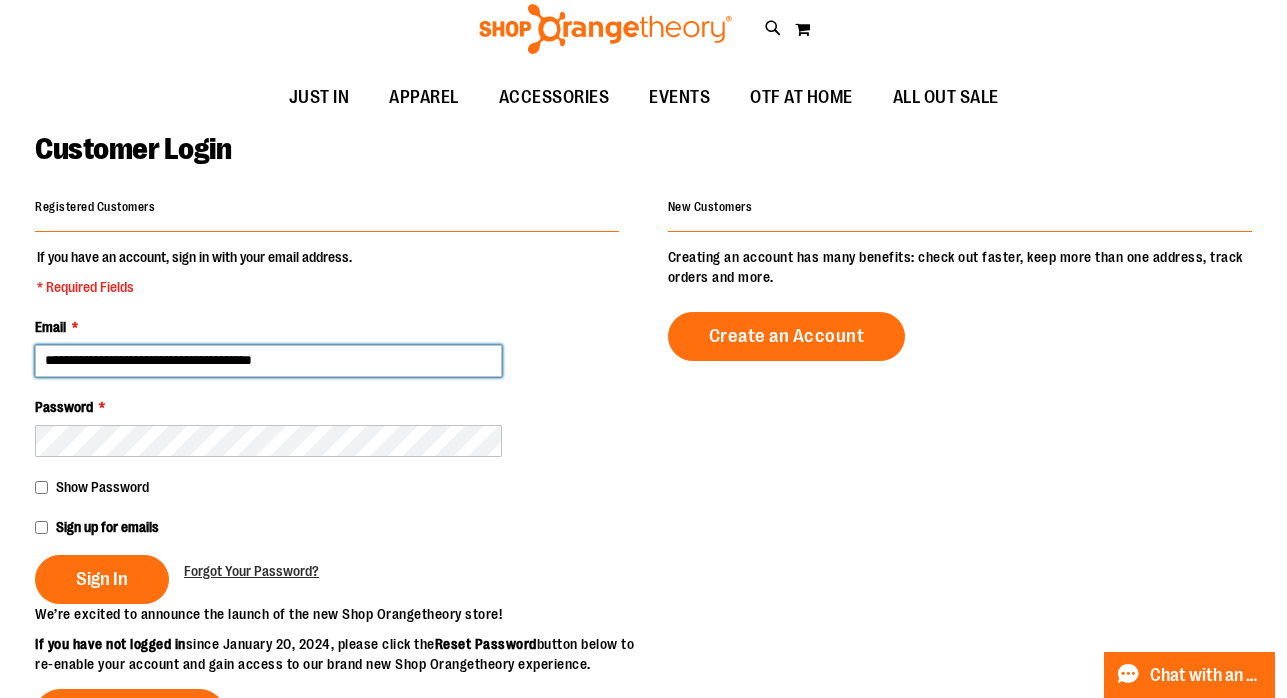 drag, startPoint x: 172, startPoint y: 360, endPoint x: 142, endPoint y: 355, distance: 30.413813 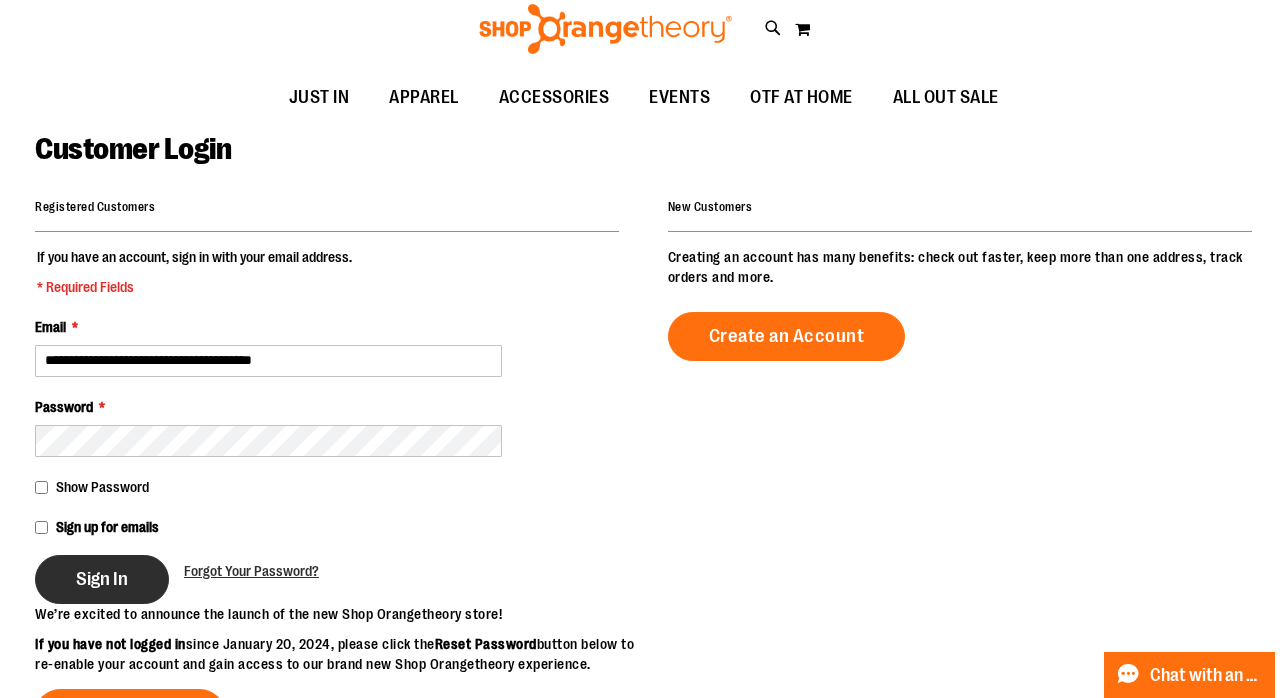 type on "**********" 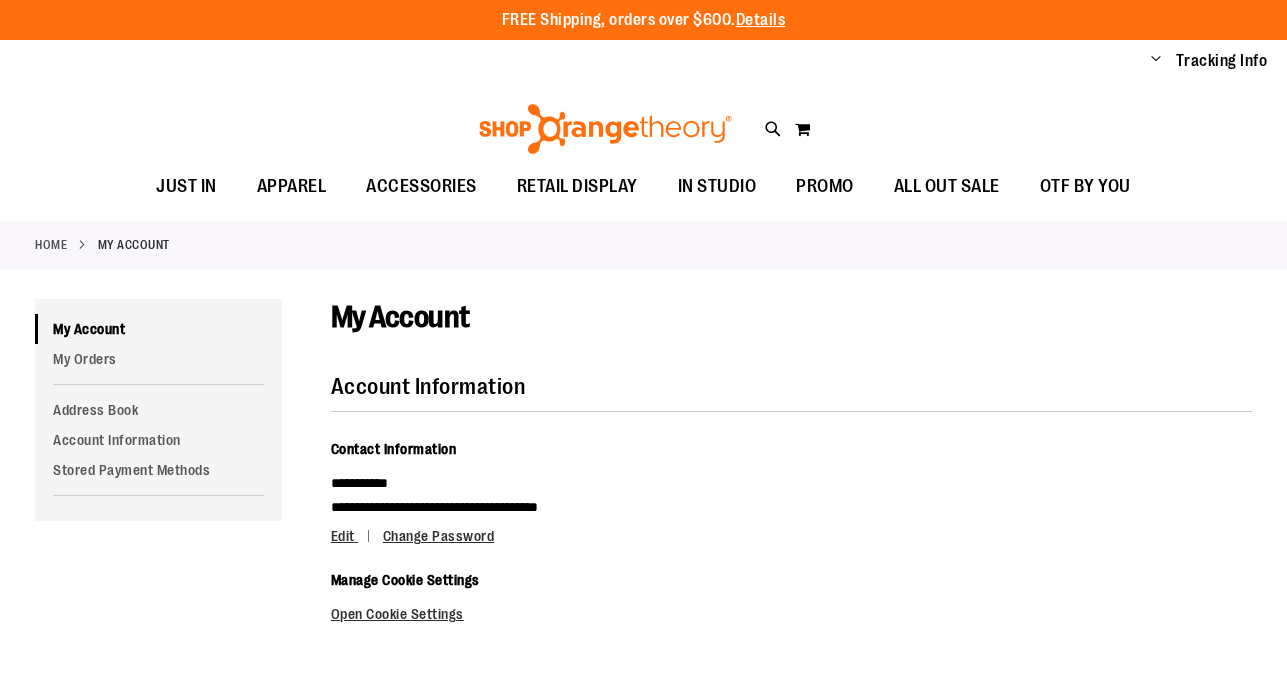 scroll, scrollTop: 0, scrollLeft: 0, axis: both 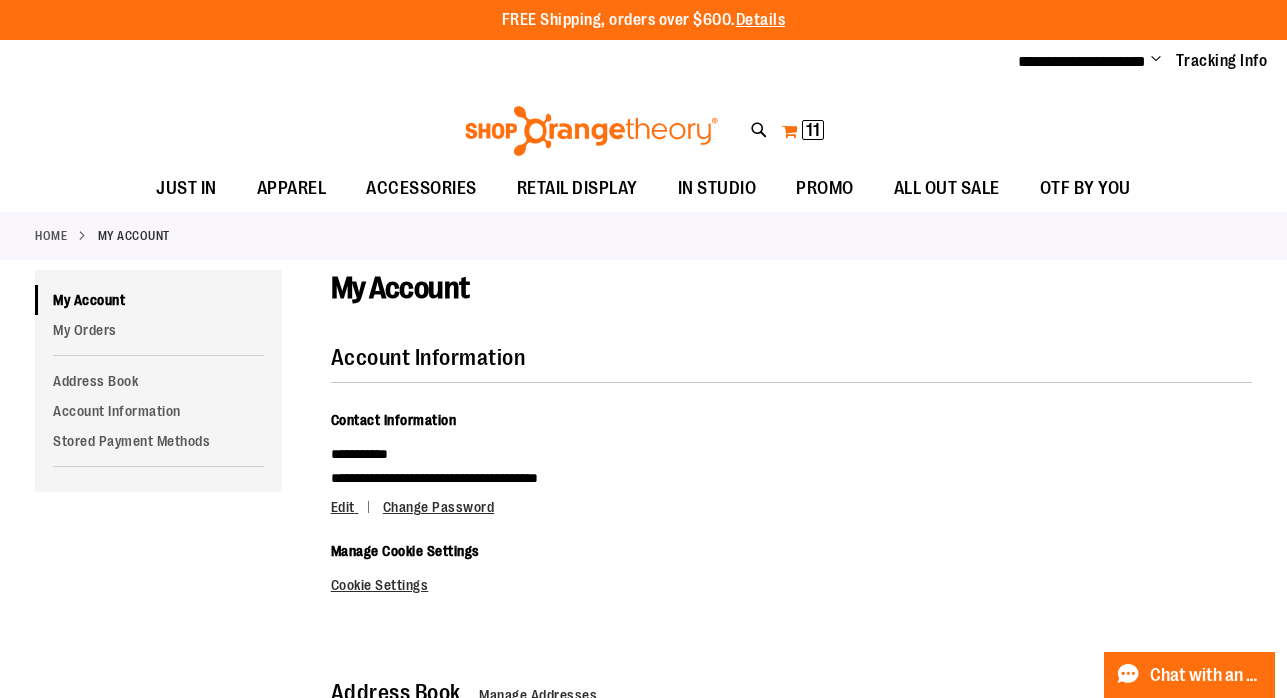 type on "**********" 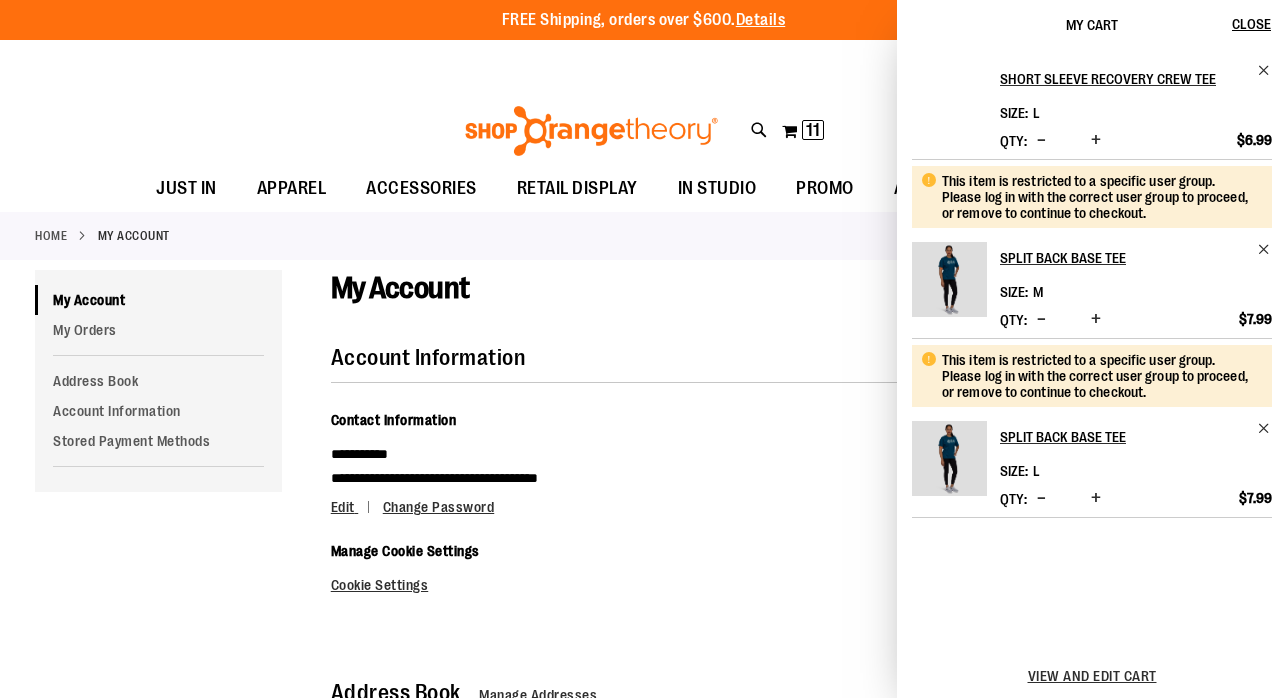 scroll, scrollTop: 1132, scrollLeft: 0, axis: vertical 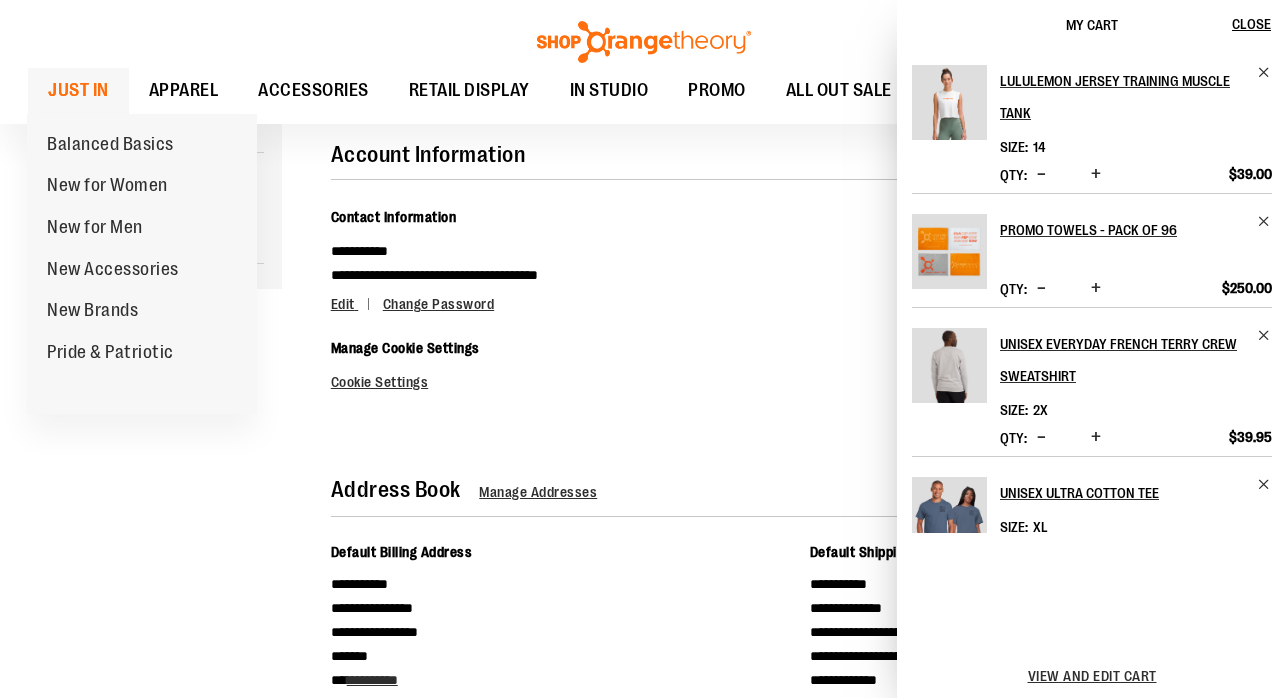 click on "JUST IN" at bounding box center (78, 90) 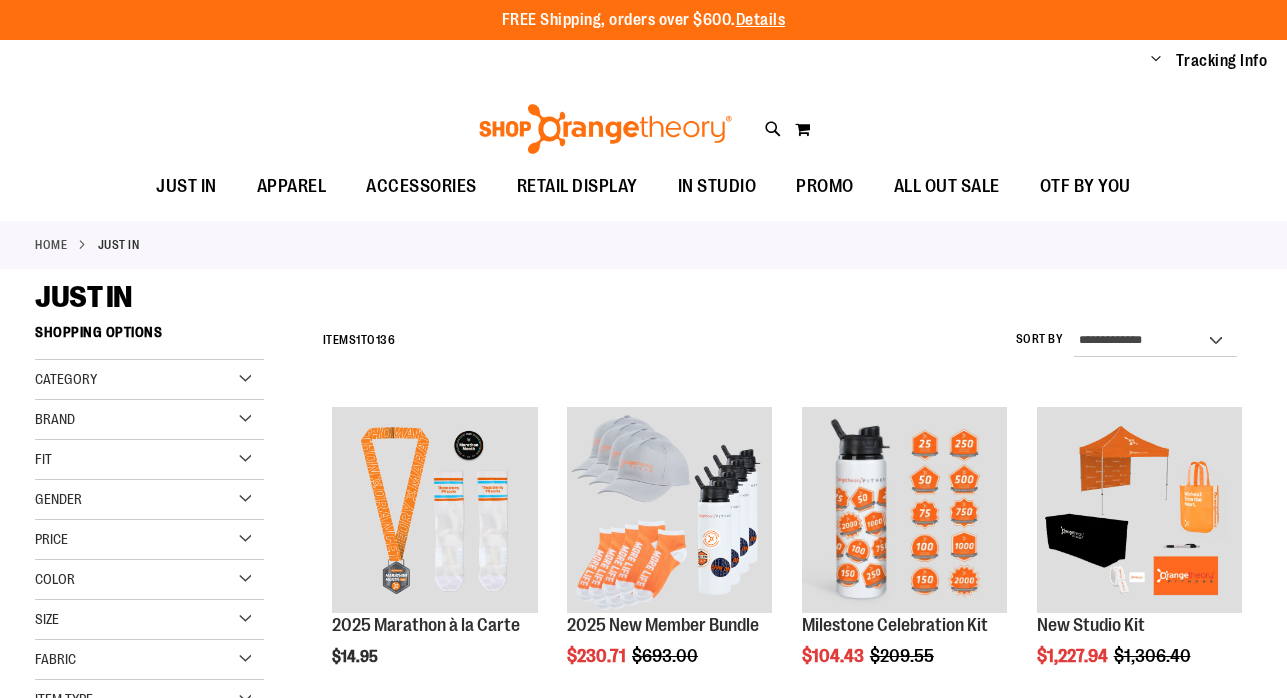 scroll, scrollTop: 0, scrollLeft: 0, axis: both 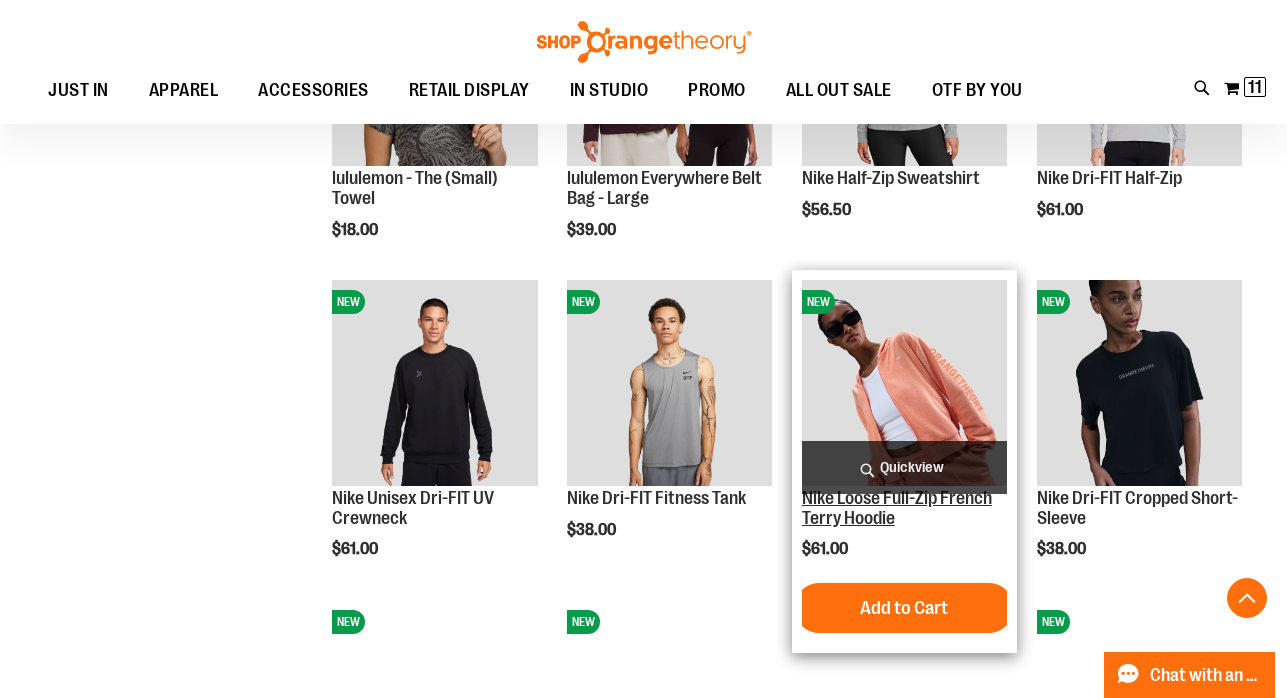 type on "**********" 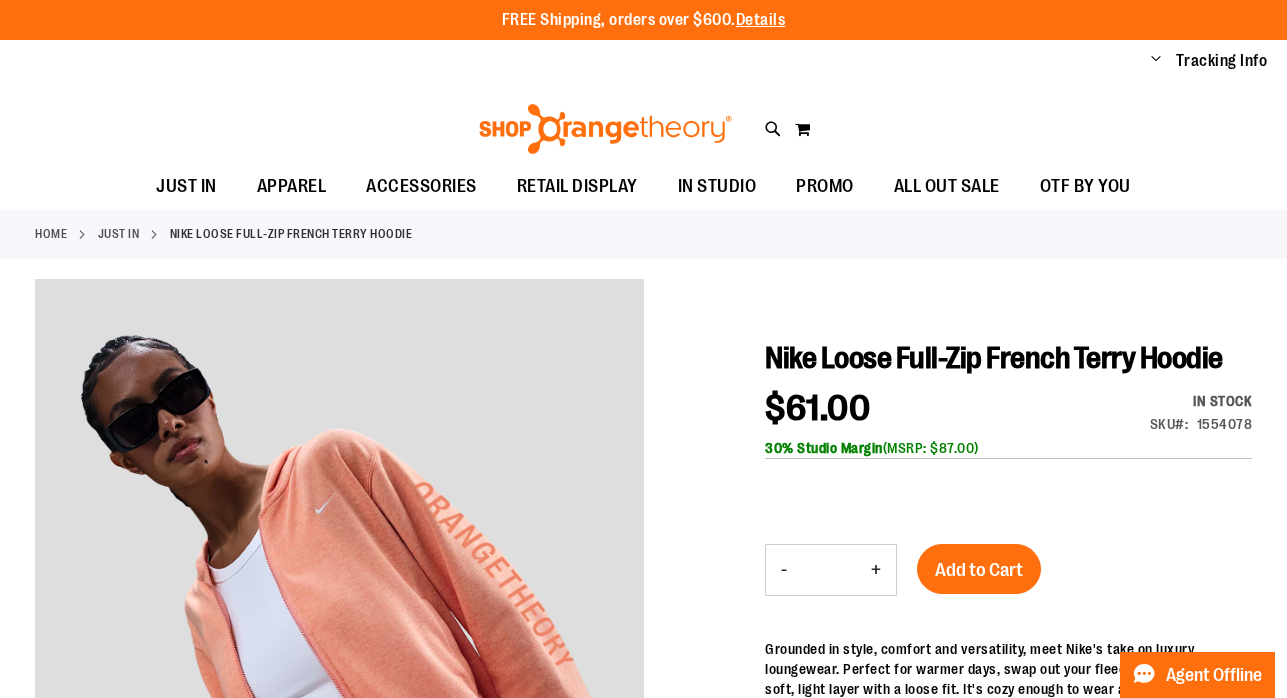 scroll, scrollTop: 0, scrollLeft: 0, axis: both 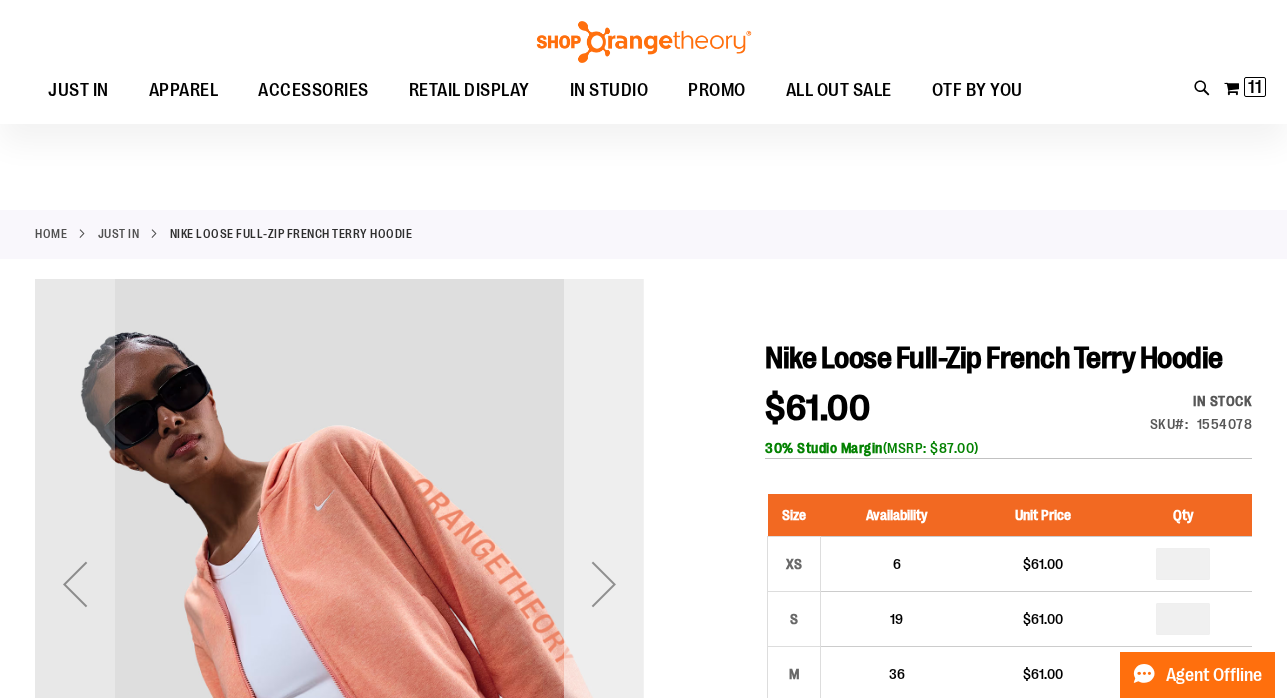 type on "**********" 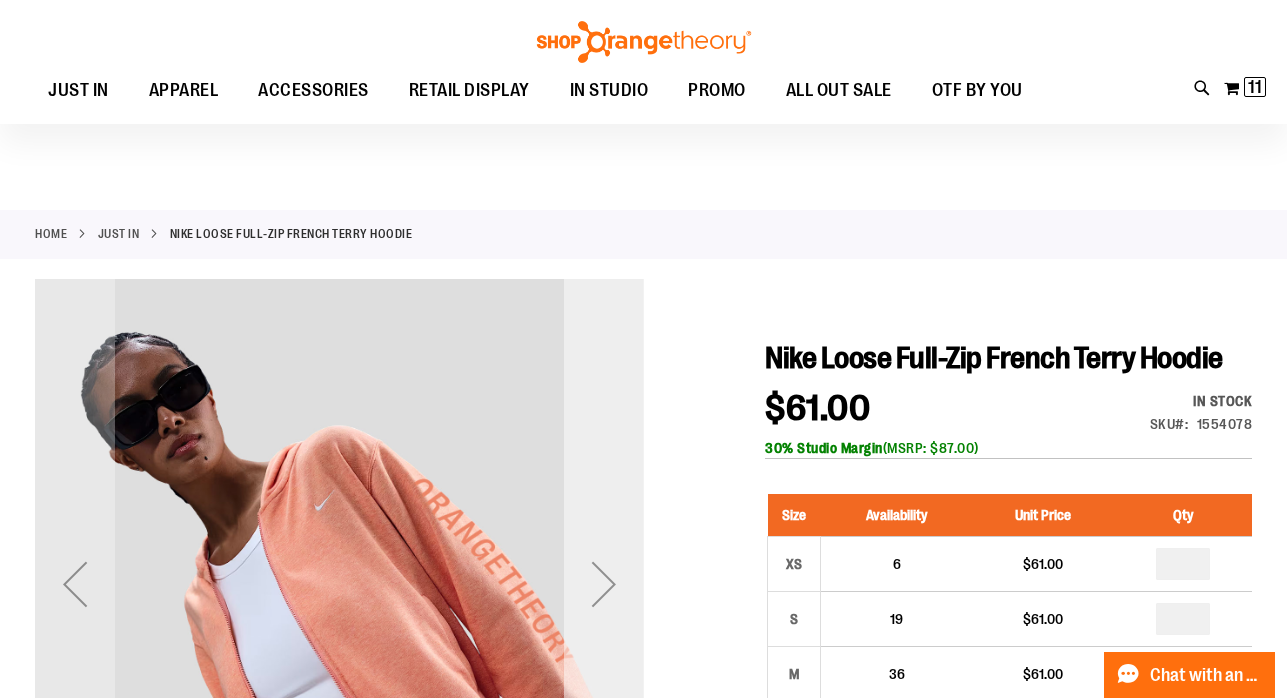 click at bounding box center [604, 584] 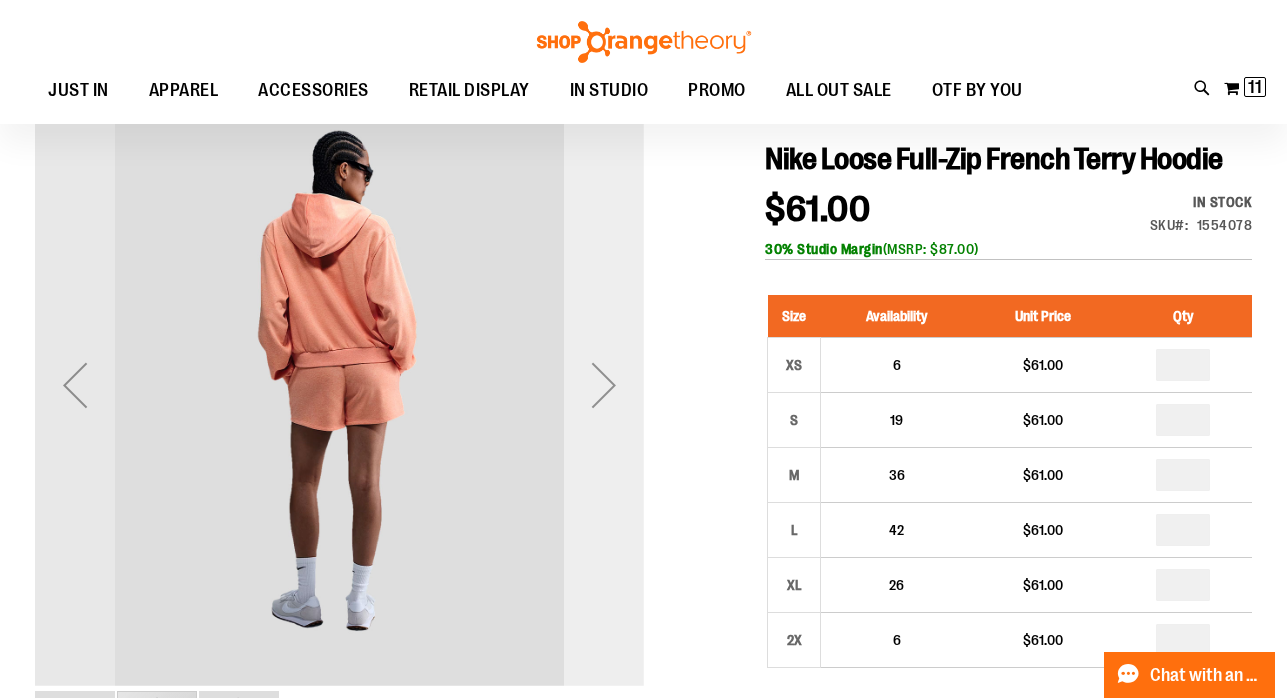 click at bounding box center [604, 385] 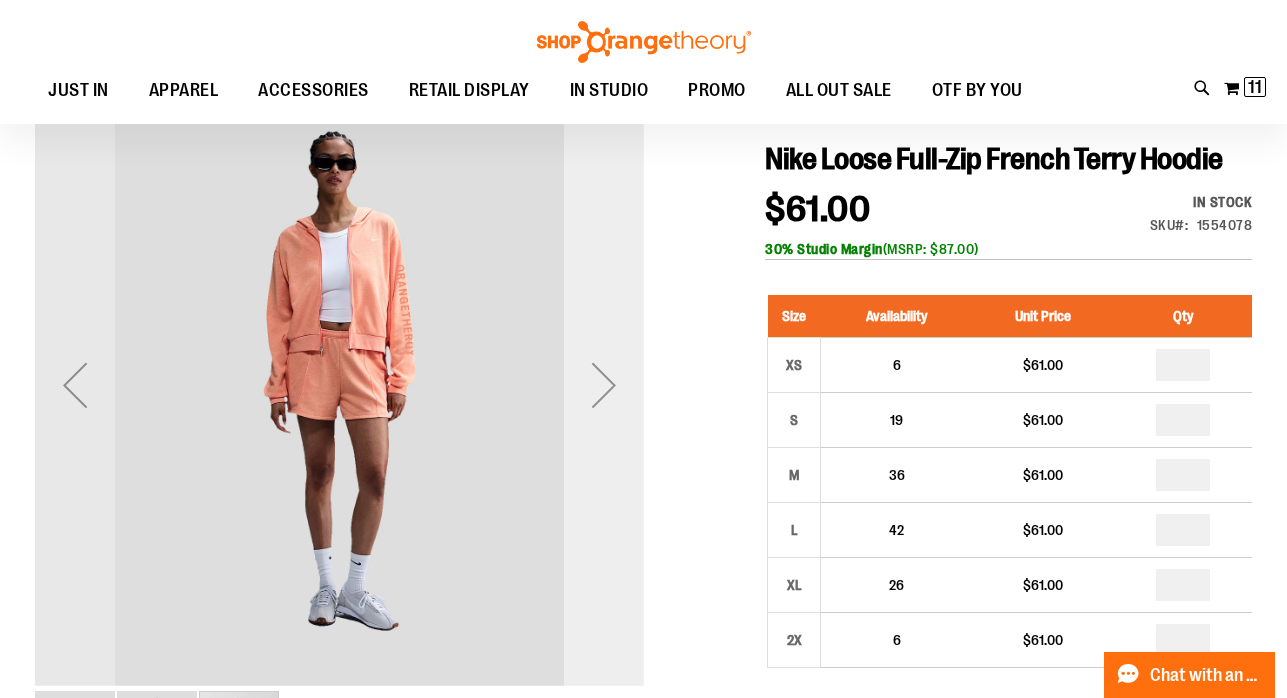 click at bounding box center [604, 385] 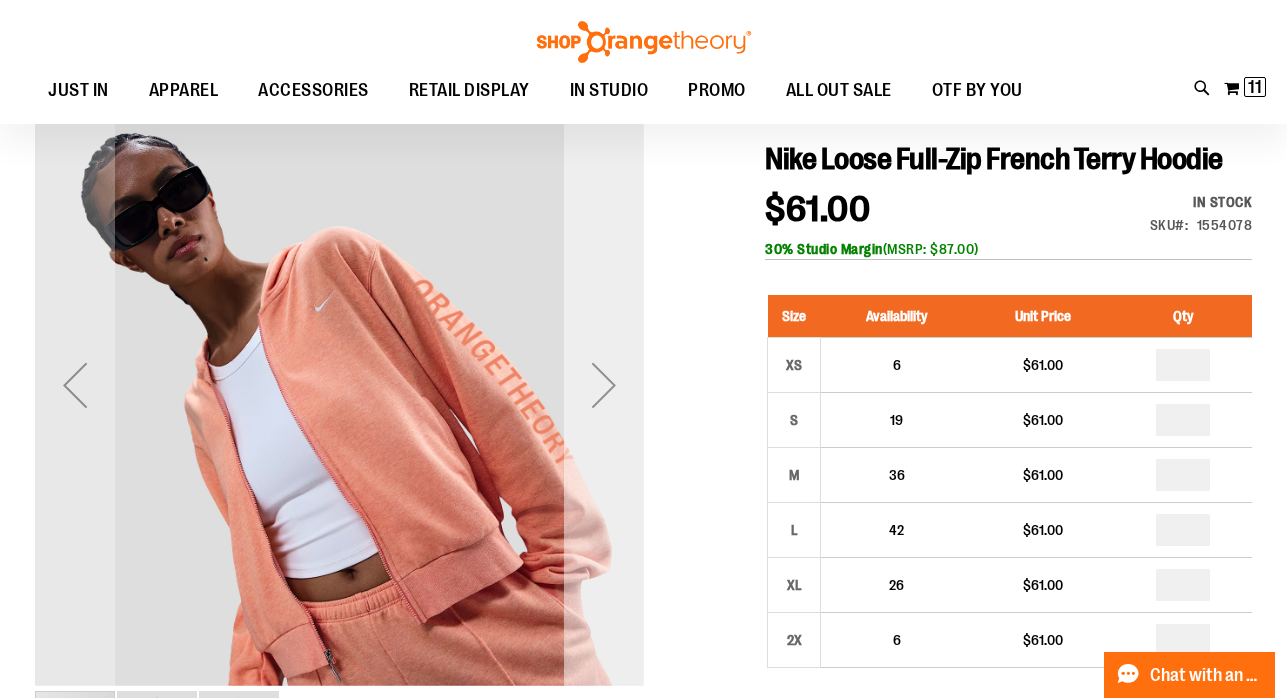 click at bounding box center [604, 385] 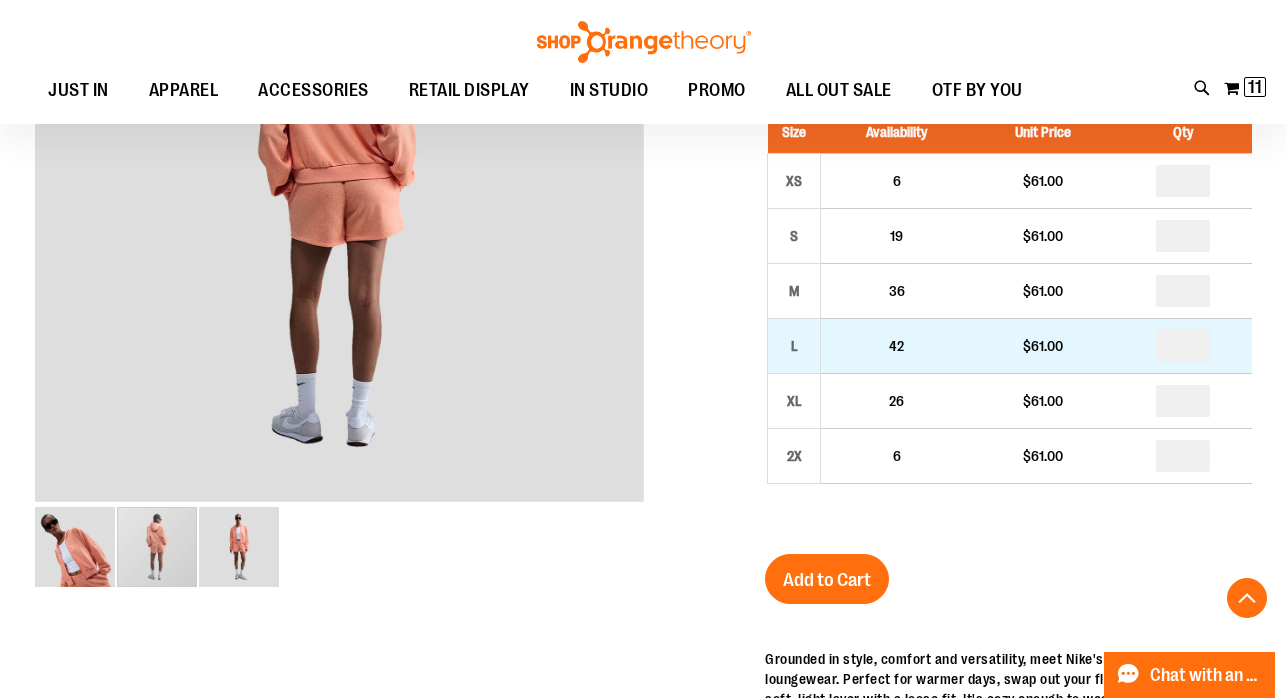 scroll, scrollTop: 379, scrollLeft: 0, axis: vertical 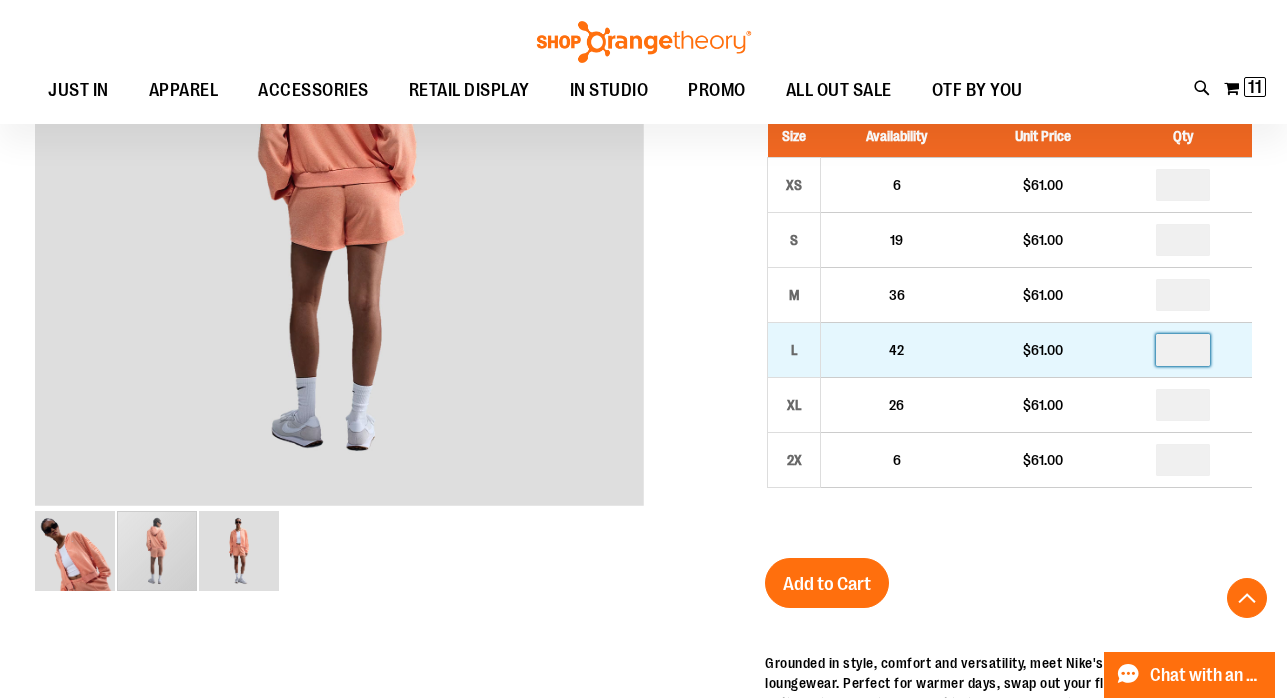 drag, startPoint x: 1204, startPoint y: 389, endPoint x: 1170, endPoint y: 386, distance: 34.132095 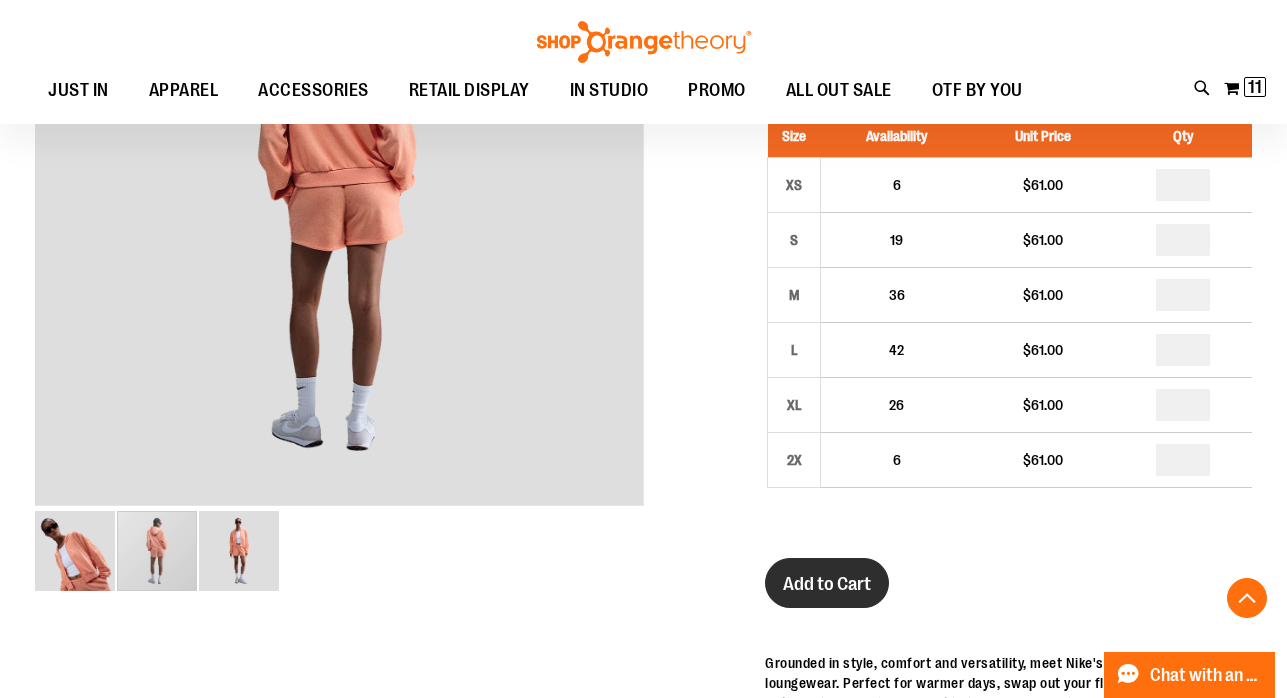 click on "Add to Cart" at bounding box center (827, 583) 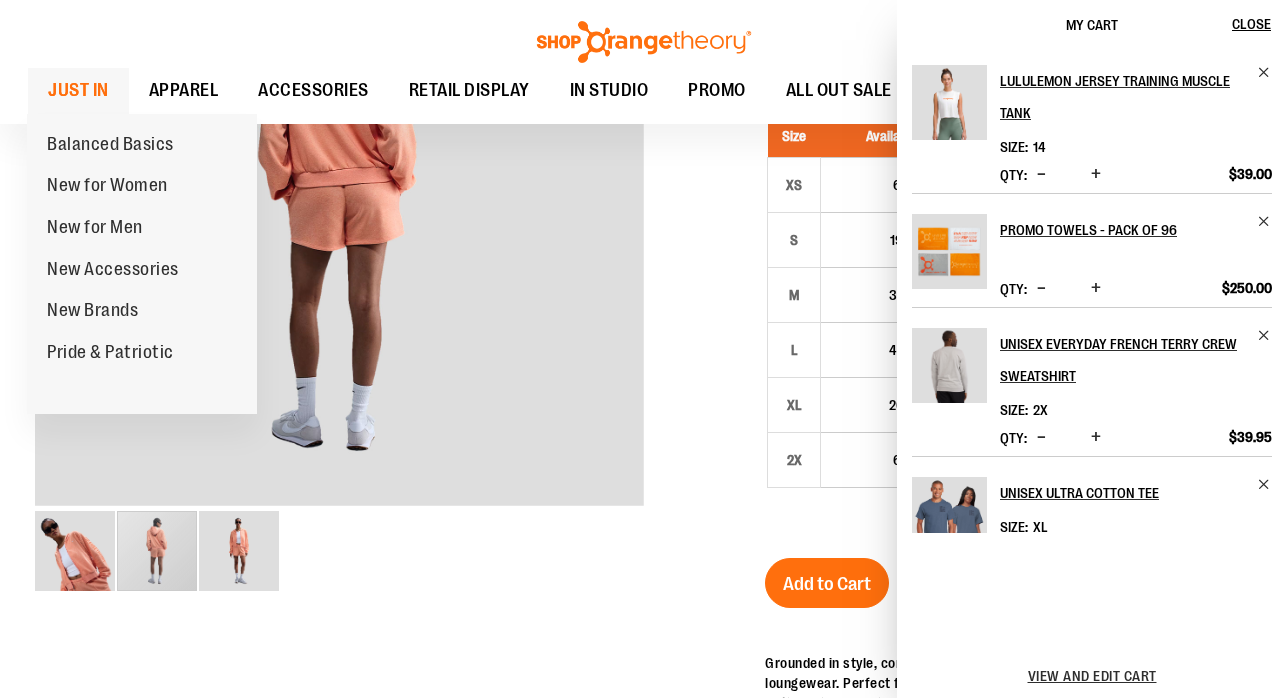 click on "JUST IN" at bounding box center [78, 90] 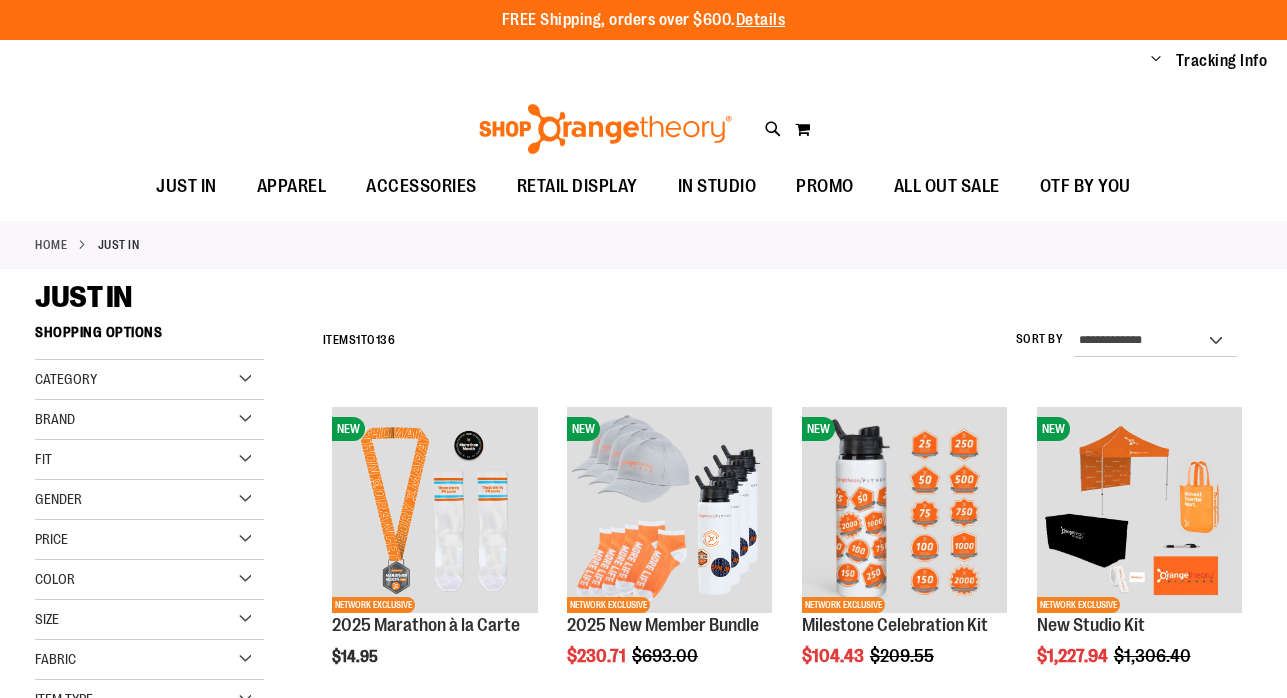 scroll, scrollTop: 0, scrollLeft: 0, axis: both 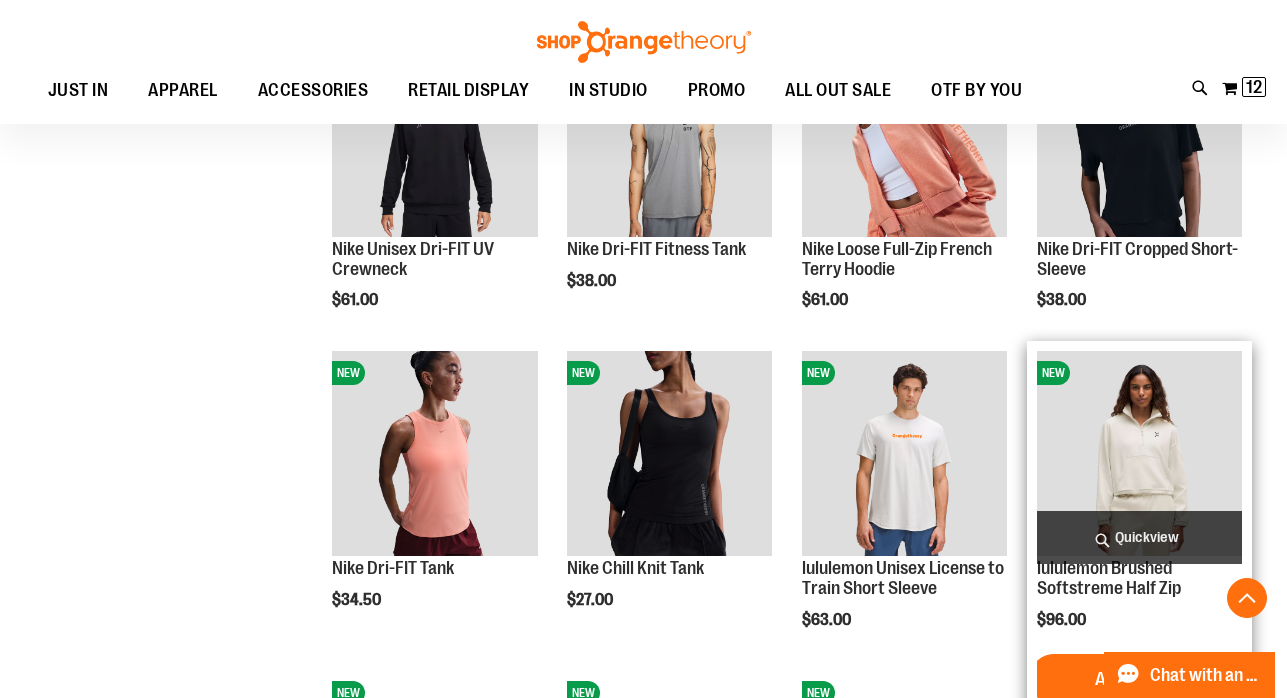 type on "**********" 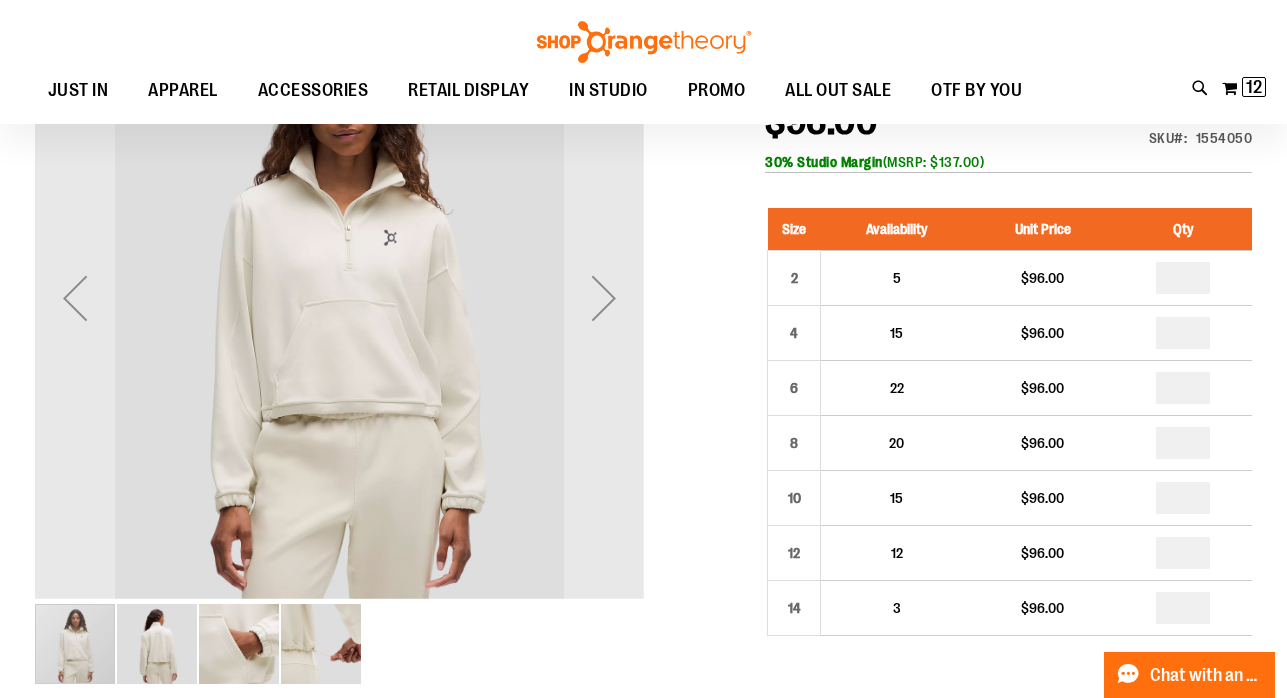 scroll, scrollTop: 271, scrollLeft: 0, axis: vertical 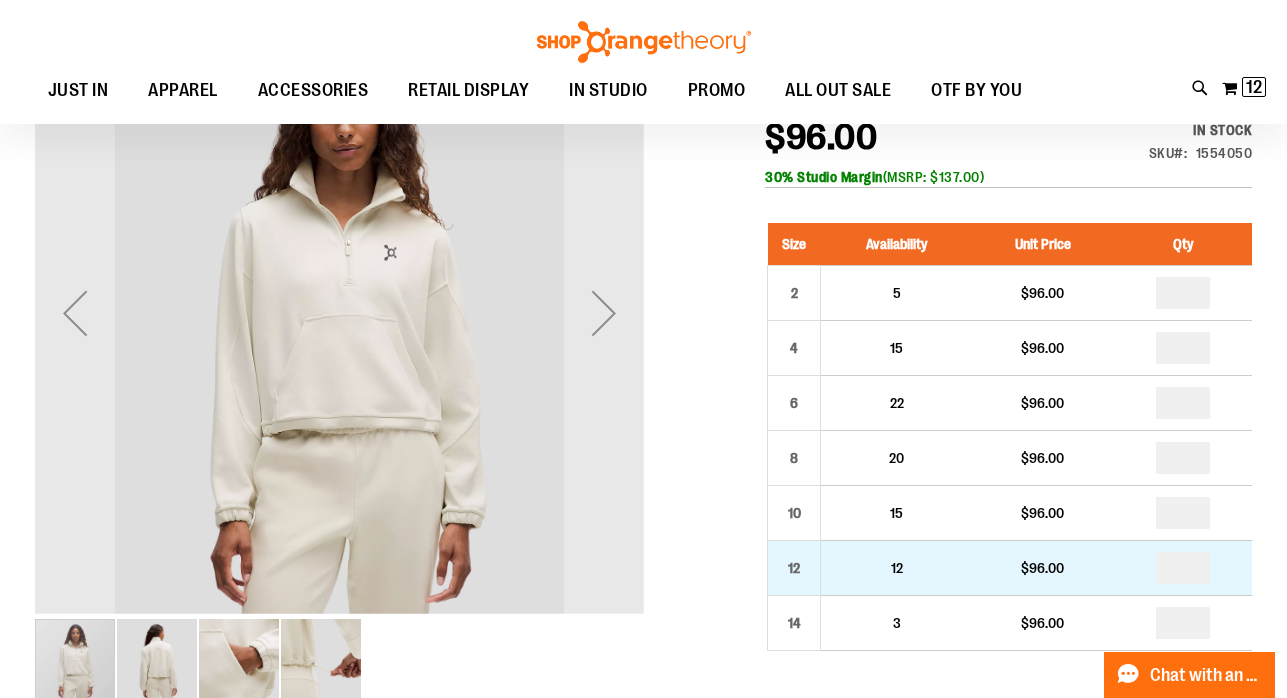 type on "**********" 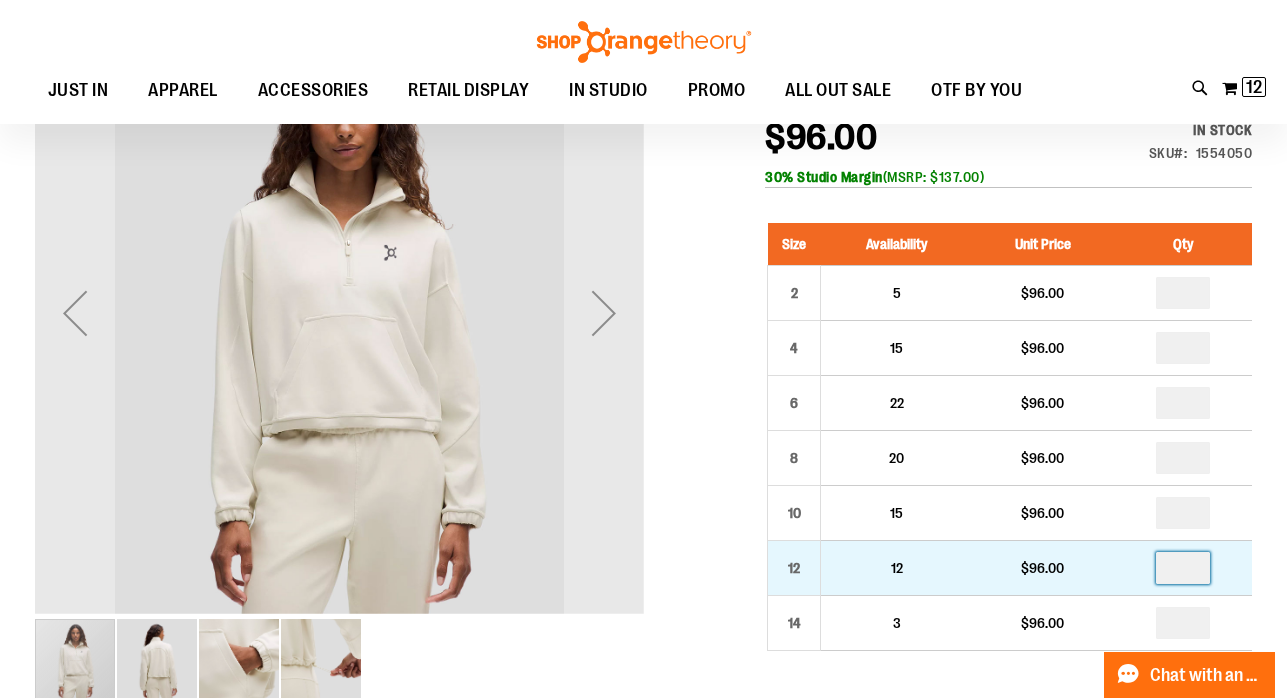 click at bounding box center [1183, 568] 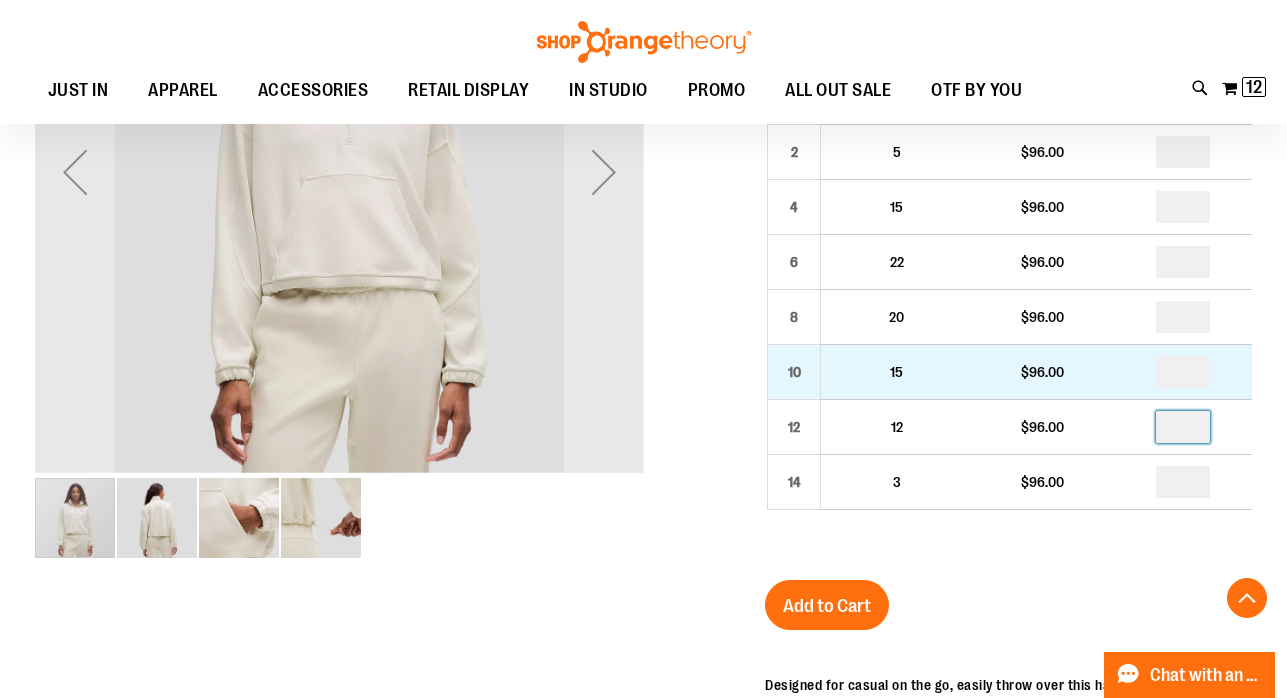 scroll, scrollTop: 414, scrollLeft: 0, axis: vertical 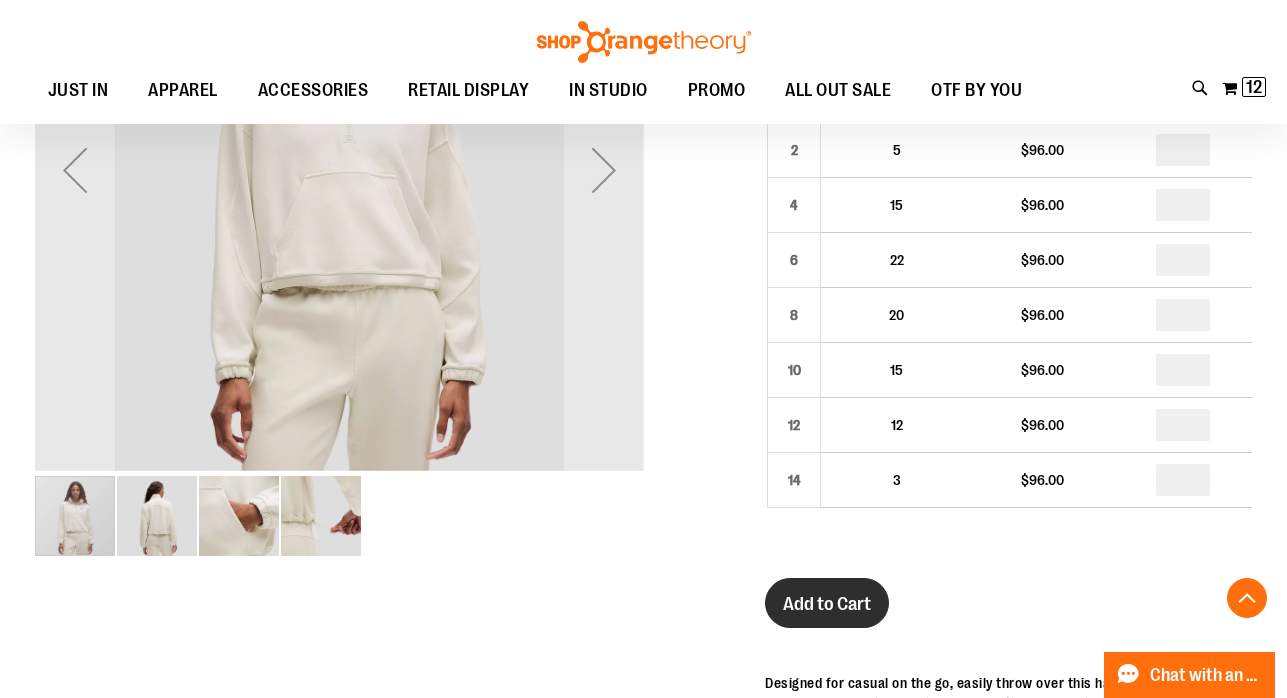 click on "Add to Cart" at bounding box center [827, 604] 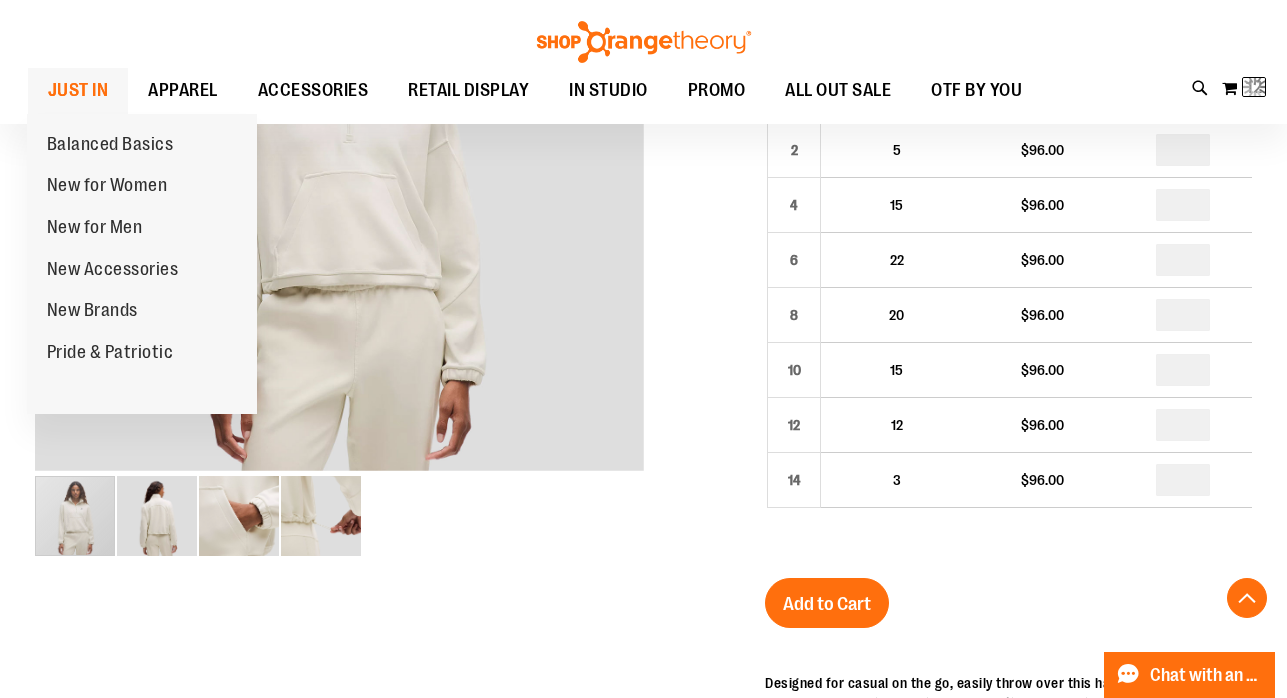 click on "JUST IN" at bounding box center [78, 90] 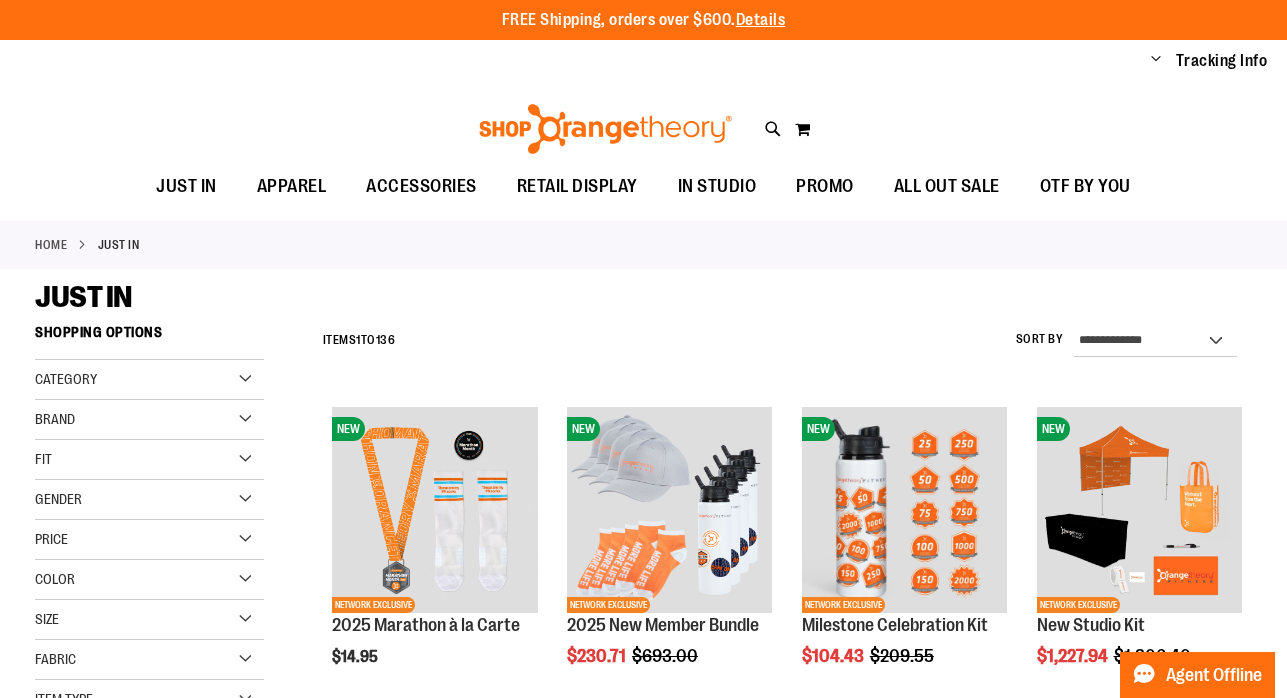 scroll, scrollTop: 0, scrollLeft: 0, axis: both 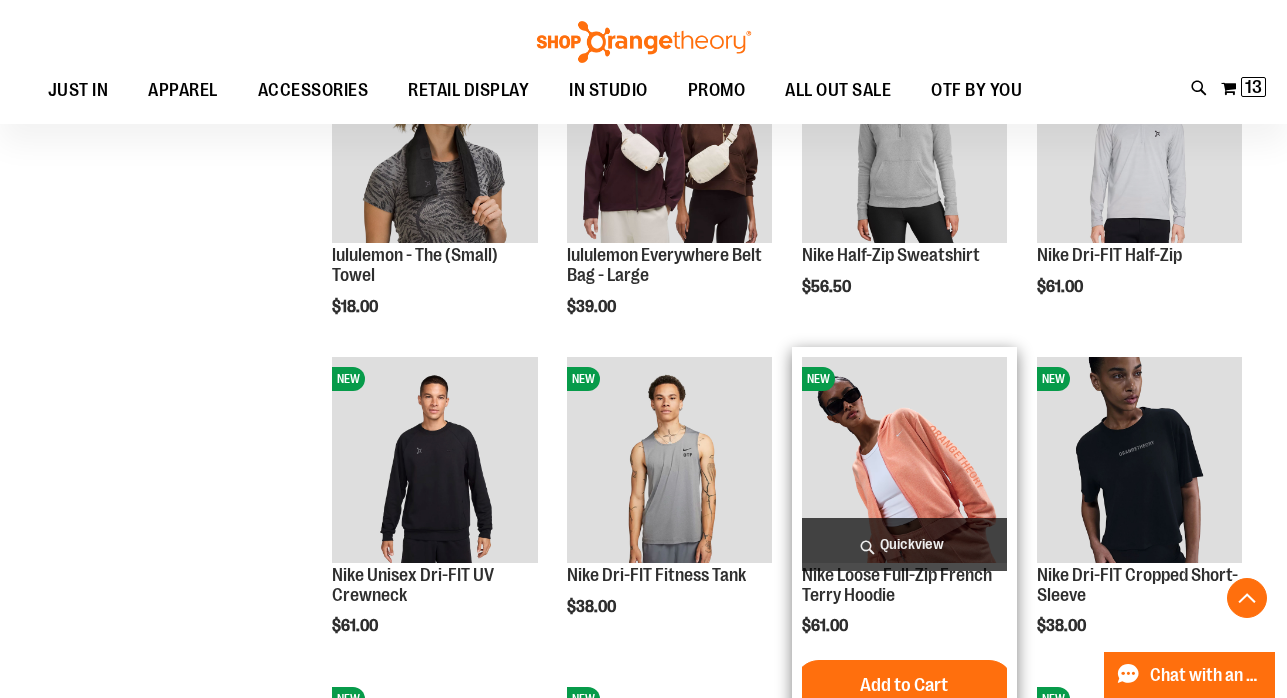 type on "**********" 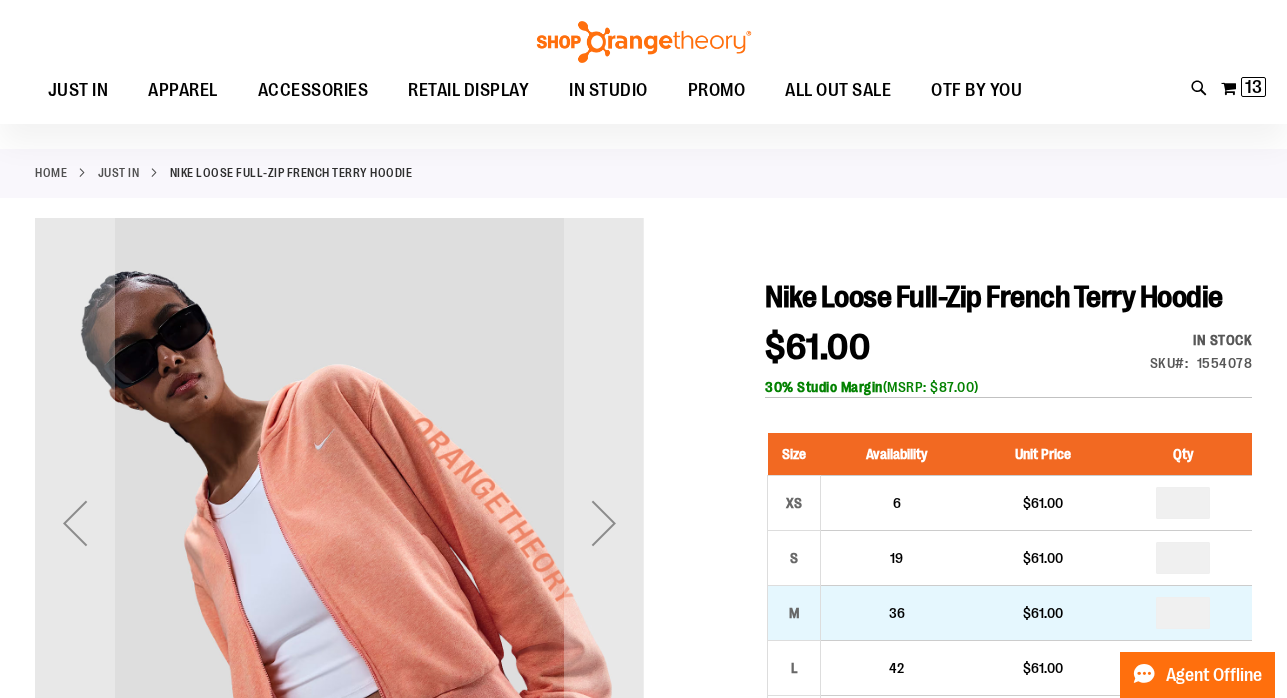 scroll, scrollTop: 272, scrollLeft: 0, axis: vertical 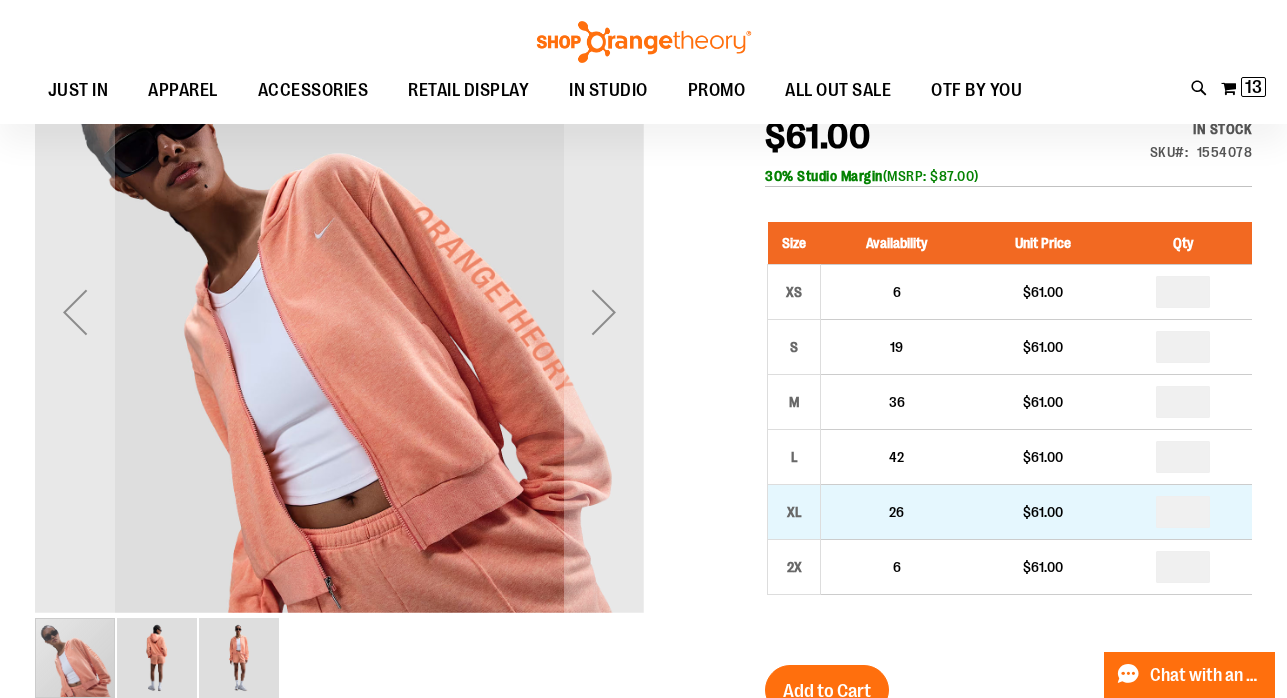 type on "**********" 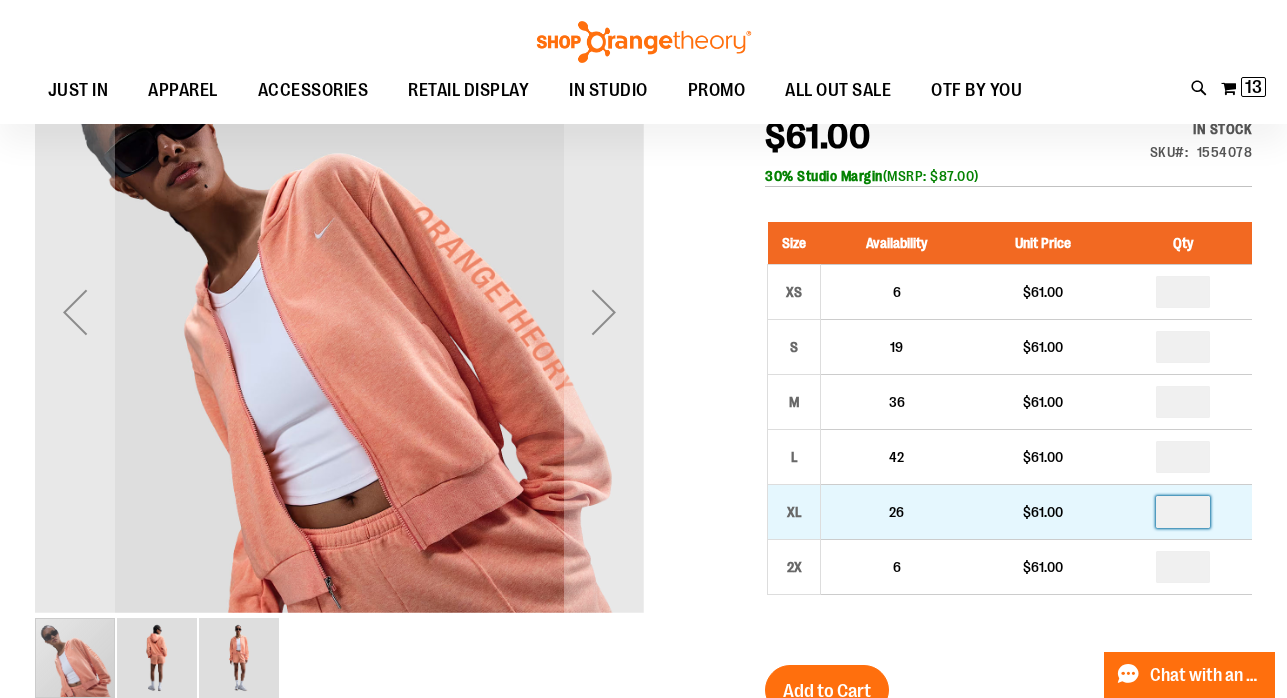 drag, startPoint x: 1200, startPoint y: 551, endPoint x: 1137, endPoint y: 552, distance: 63.007935 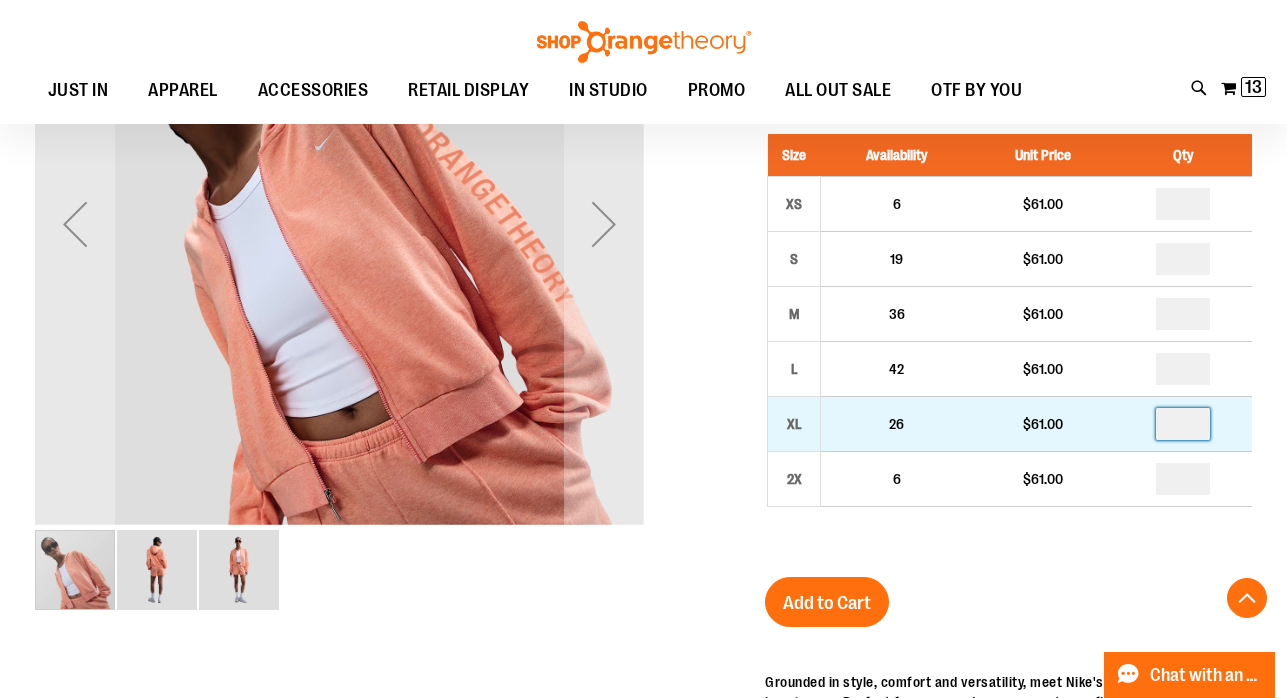 scroll, scrollTop: 375, scrollLeft: 0, axis: vertical 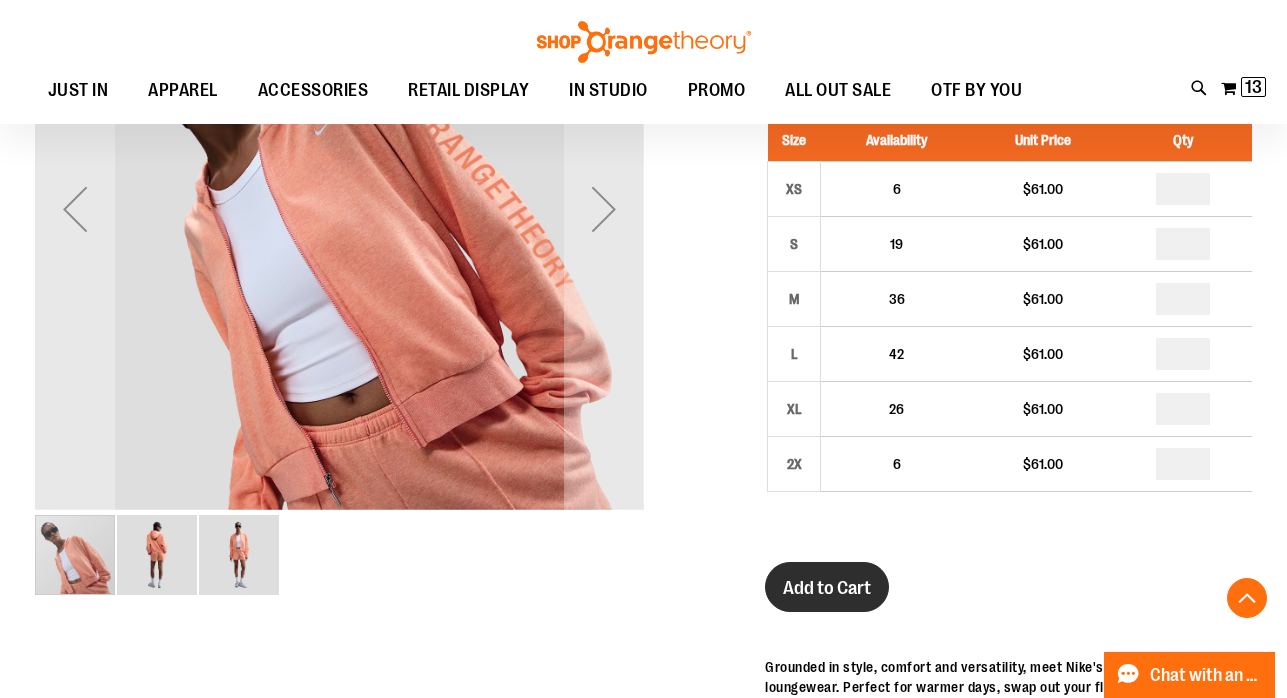 click on "Add to Cart" at bounding box center (827, 588) 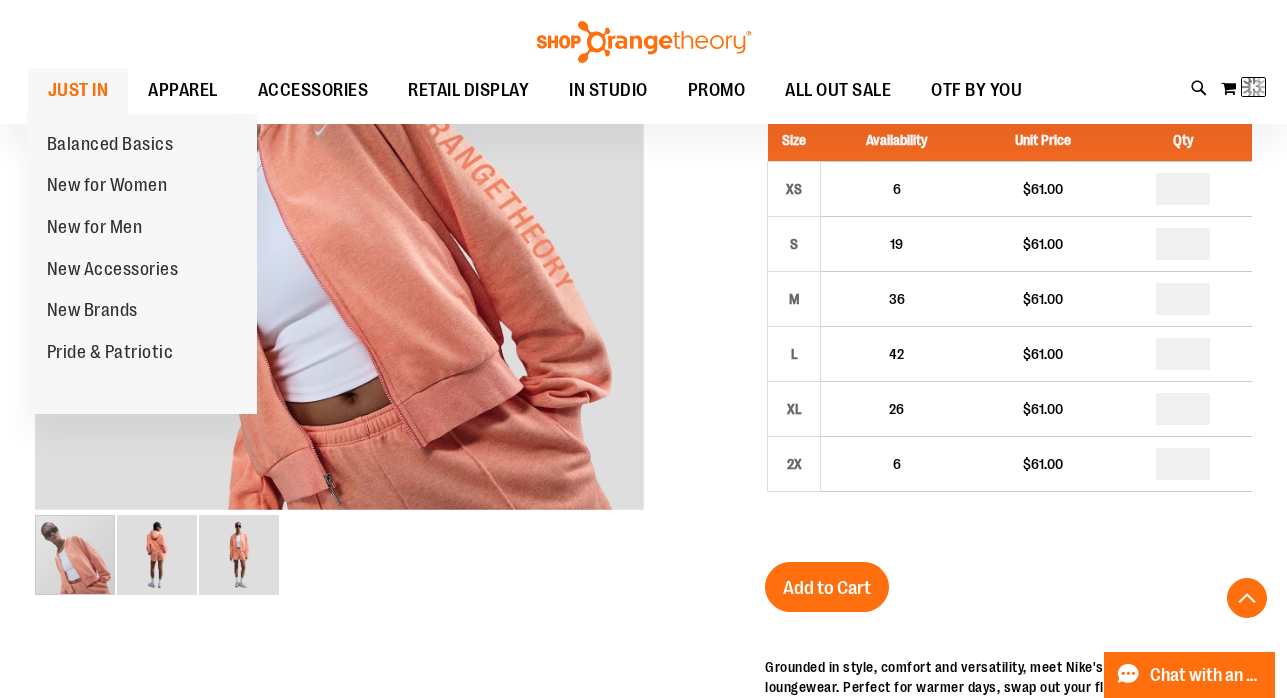 click on "JUST IN" at bounding box center [78, 90] 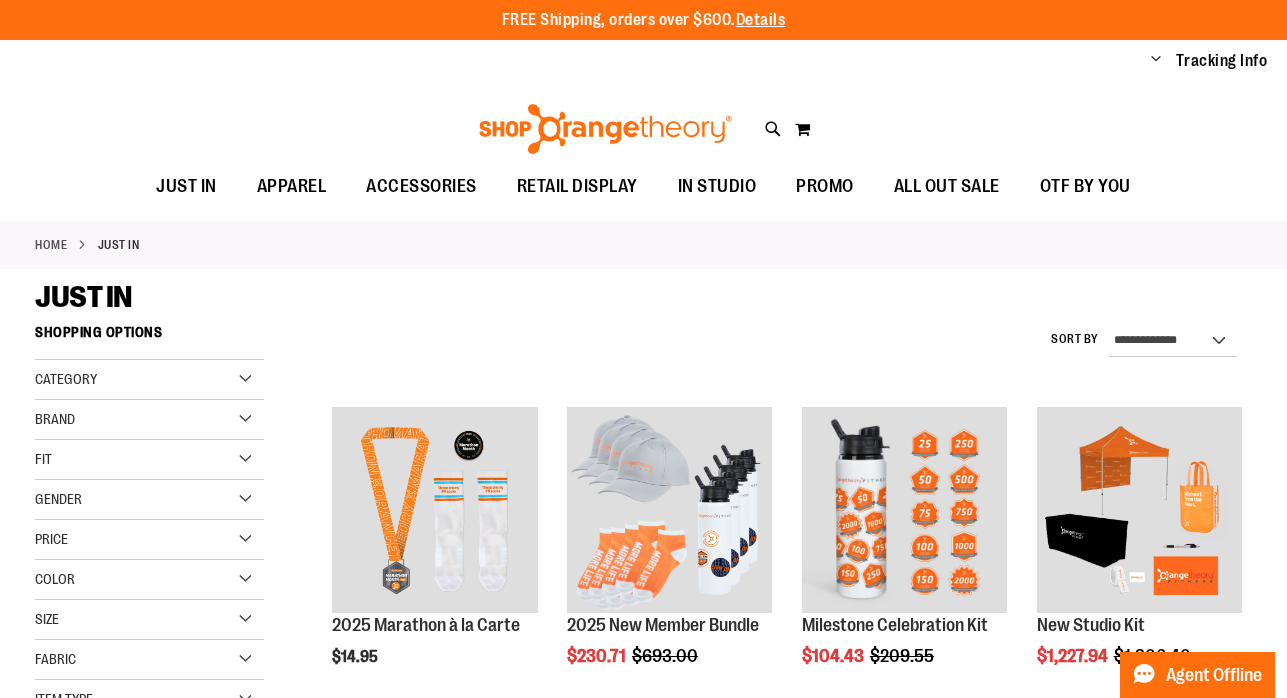 scroll, scrollTop: 0, scrollLeft: 0, axis: both 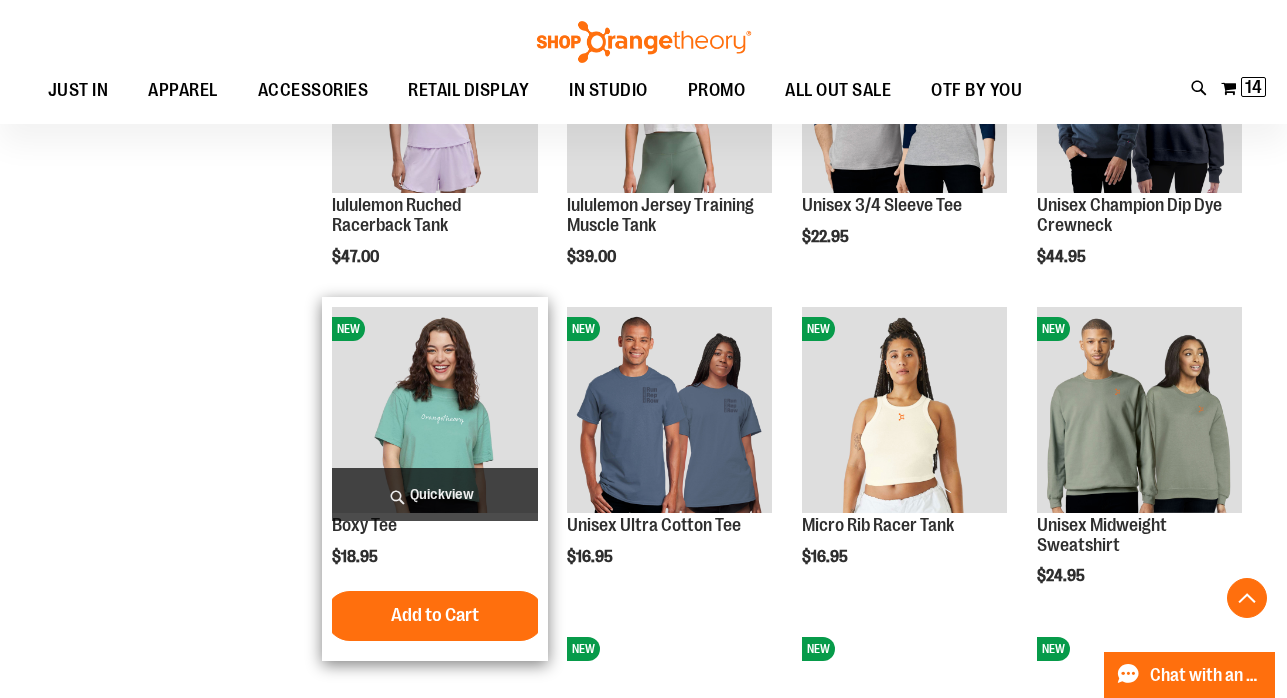 type on "**********" 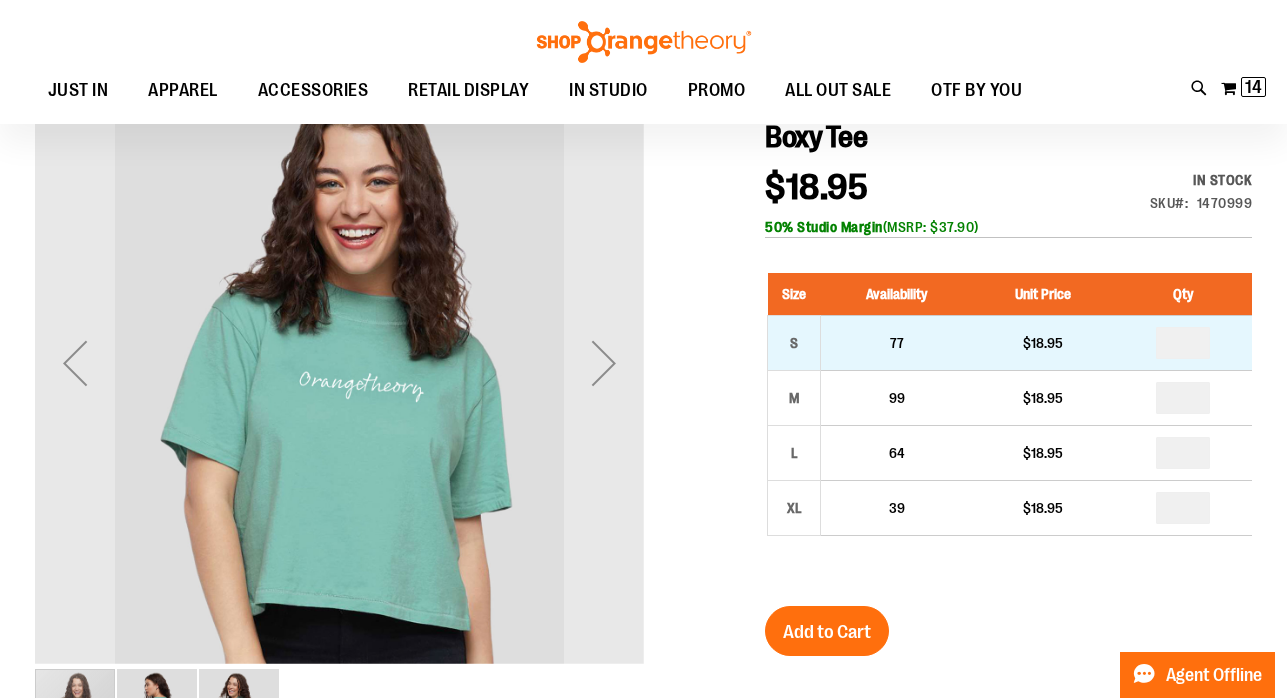 scroll, scrollTop: 253, scrollLeft: 0, axis: vertical 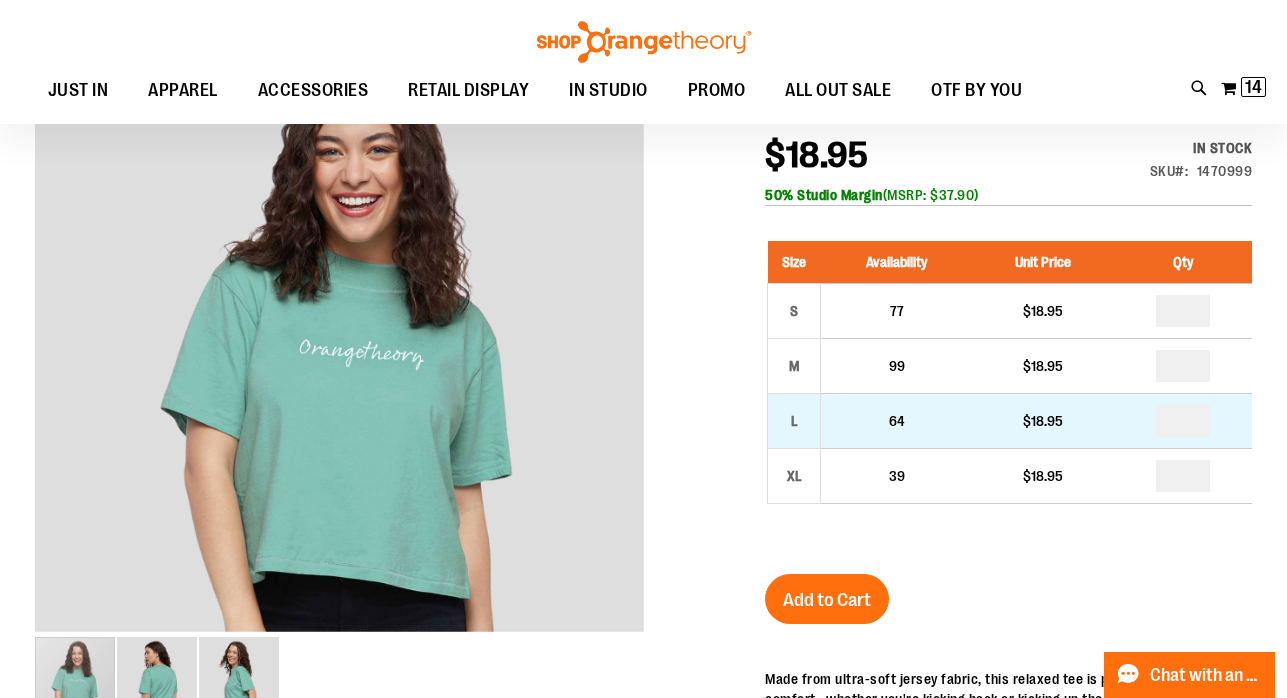 type on "**********" 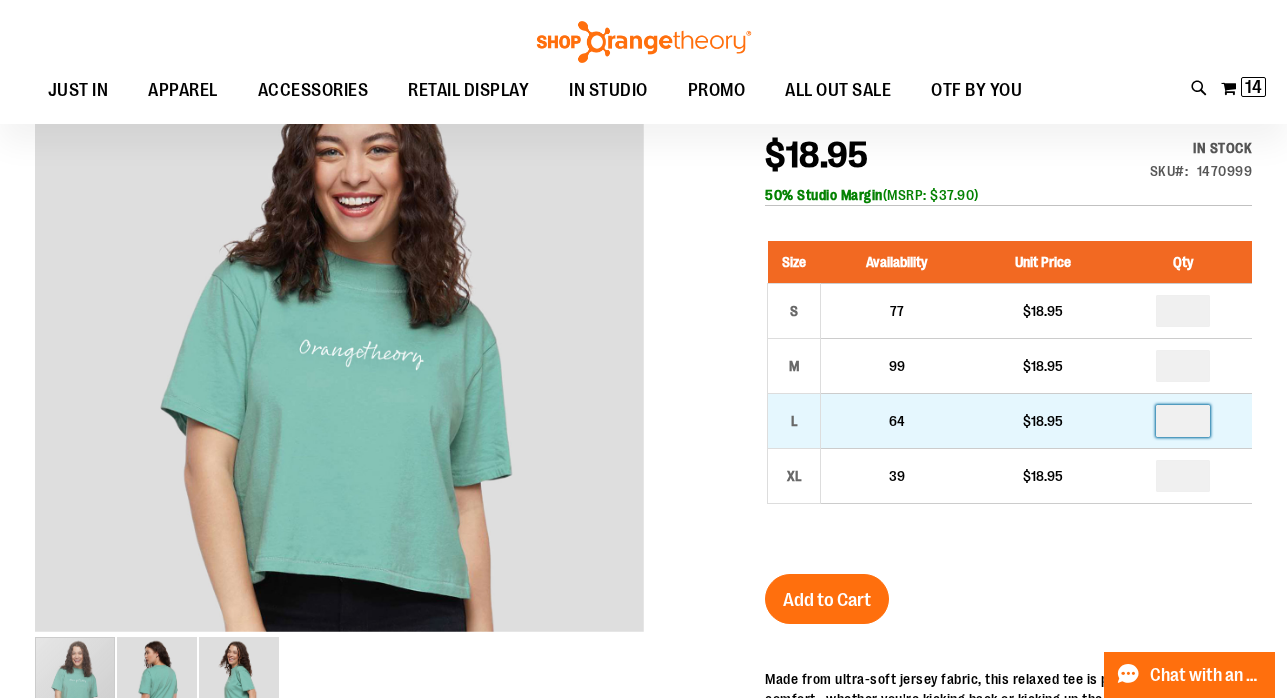 drag, startPoint x: 1200, startPoint y: 412, endPoint x: 1150, endPoint y: 411, distance: 50.01 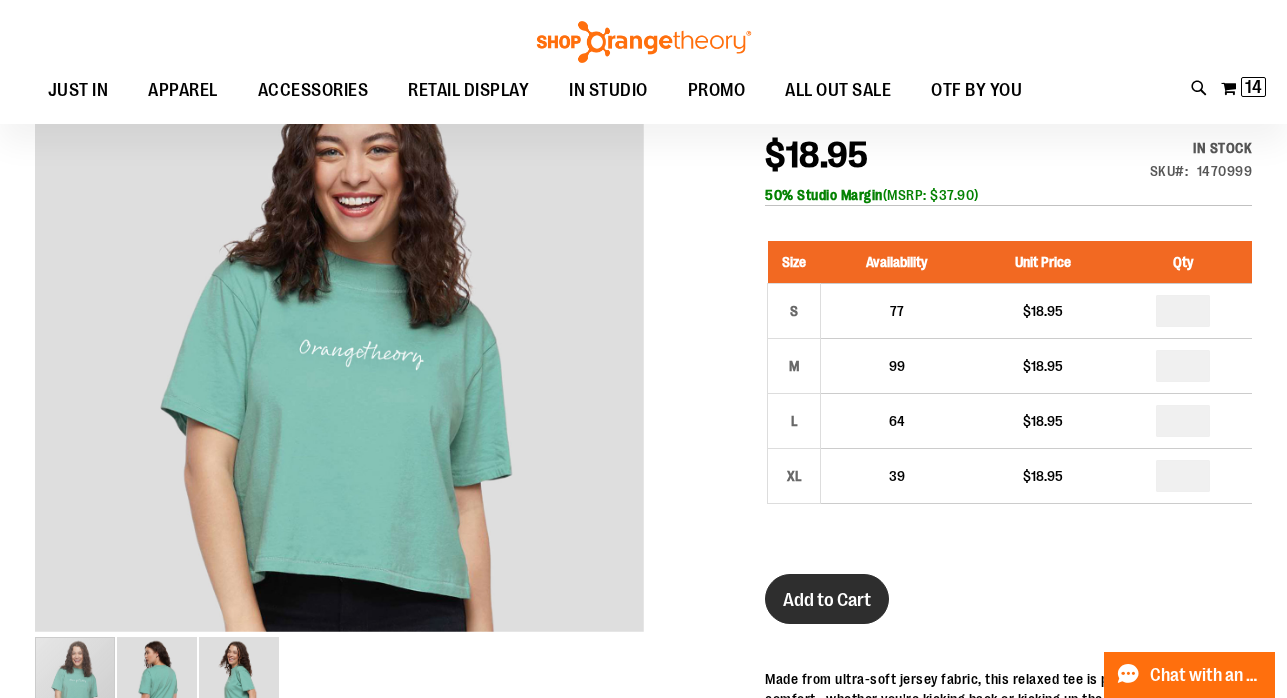 click on "Add to Cart" at bounding box center [827, 599] 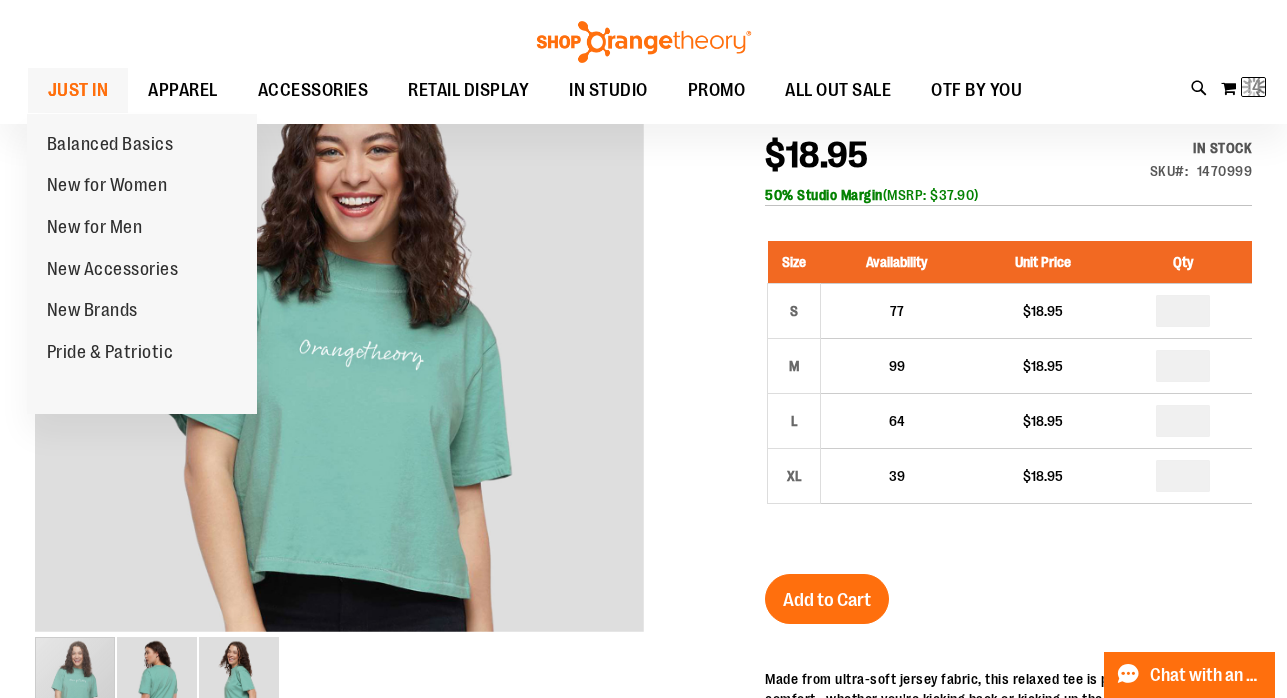 click on "JUST IN" at bounding box center (78, 90) 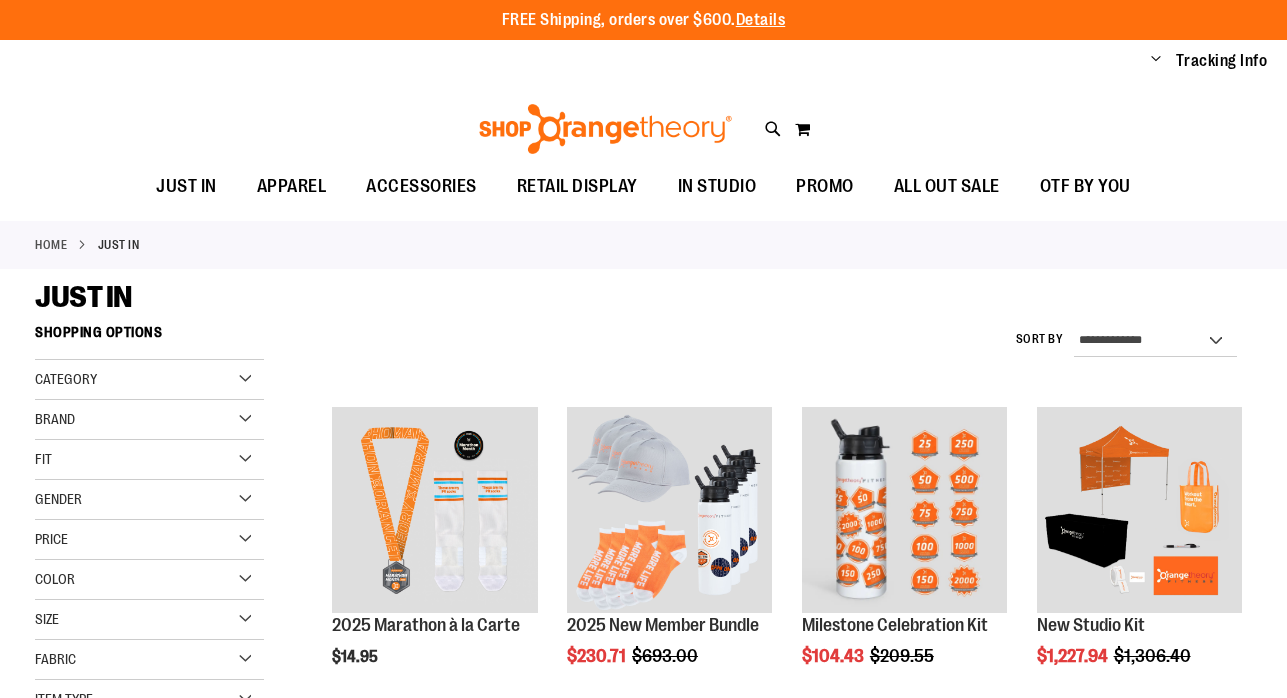 scroll, scrollTop: 0, scrollLeft: 0, axis: both 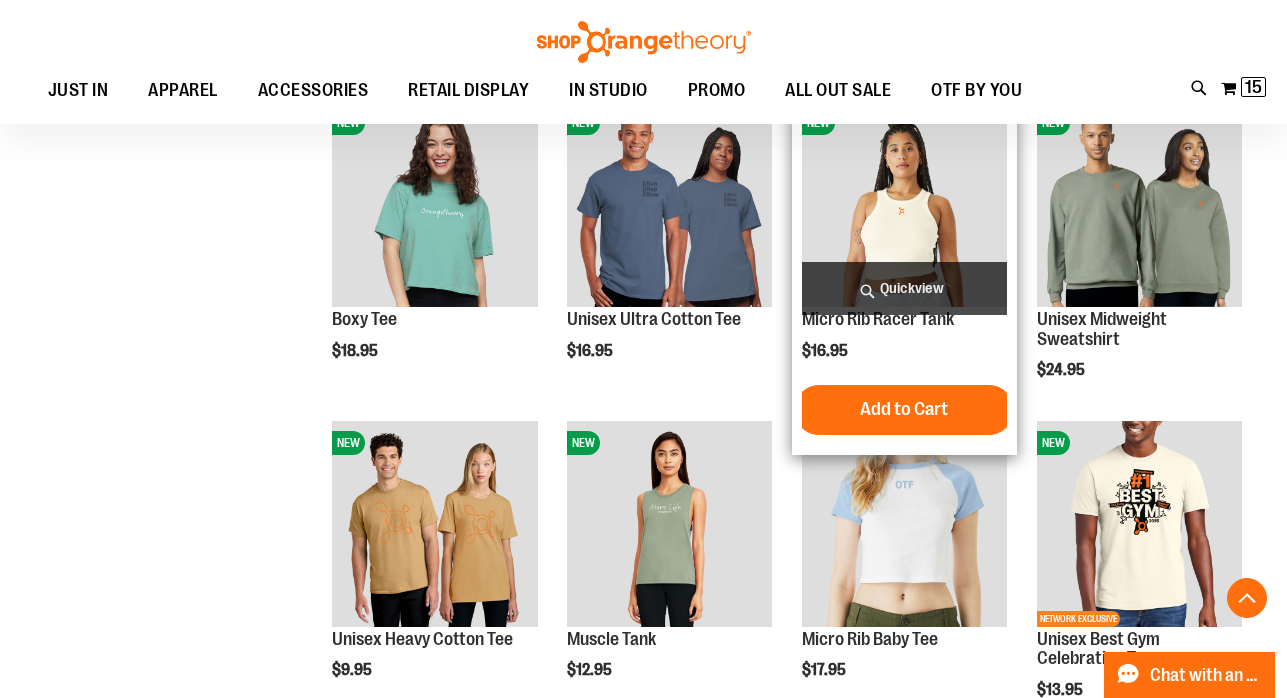 type on "**********" 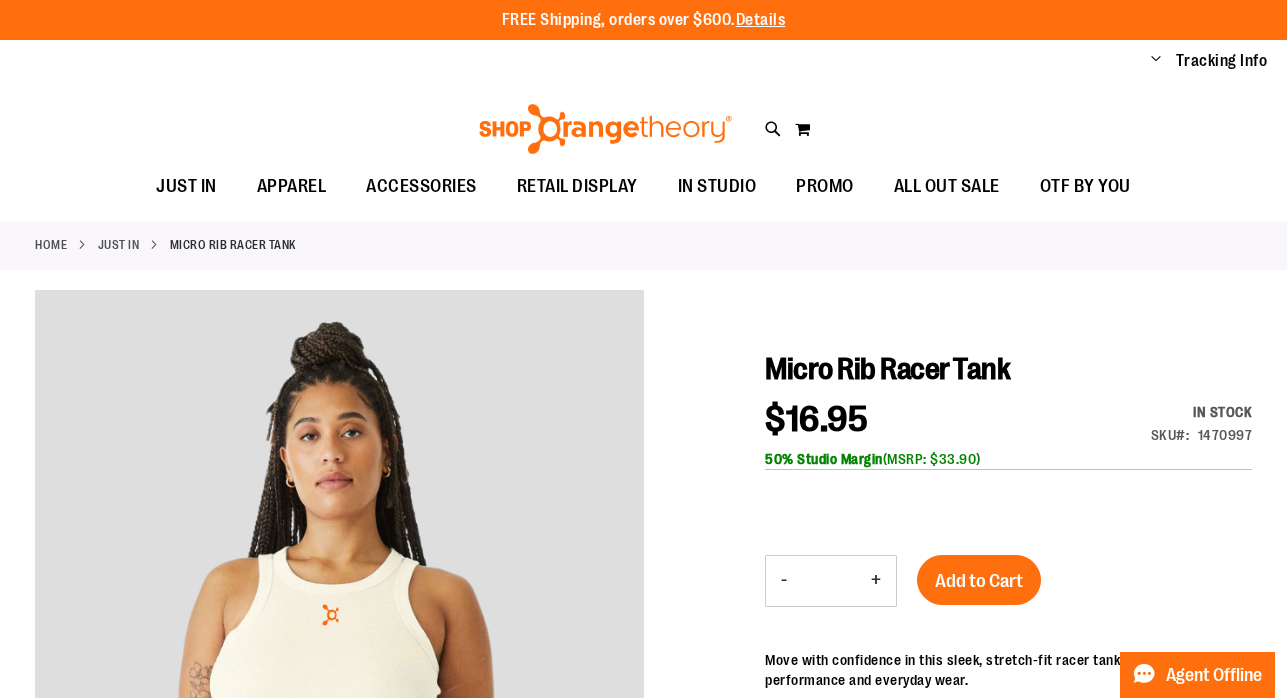 scroll, scrollTop: 0, scrollLeft: 0, axis: both 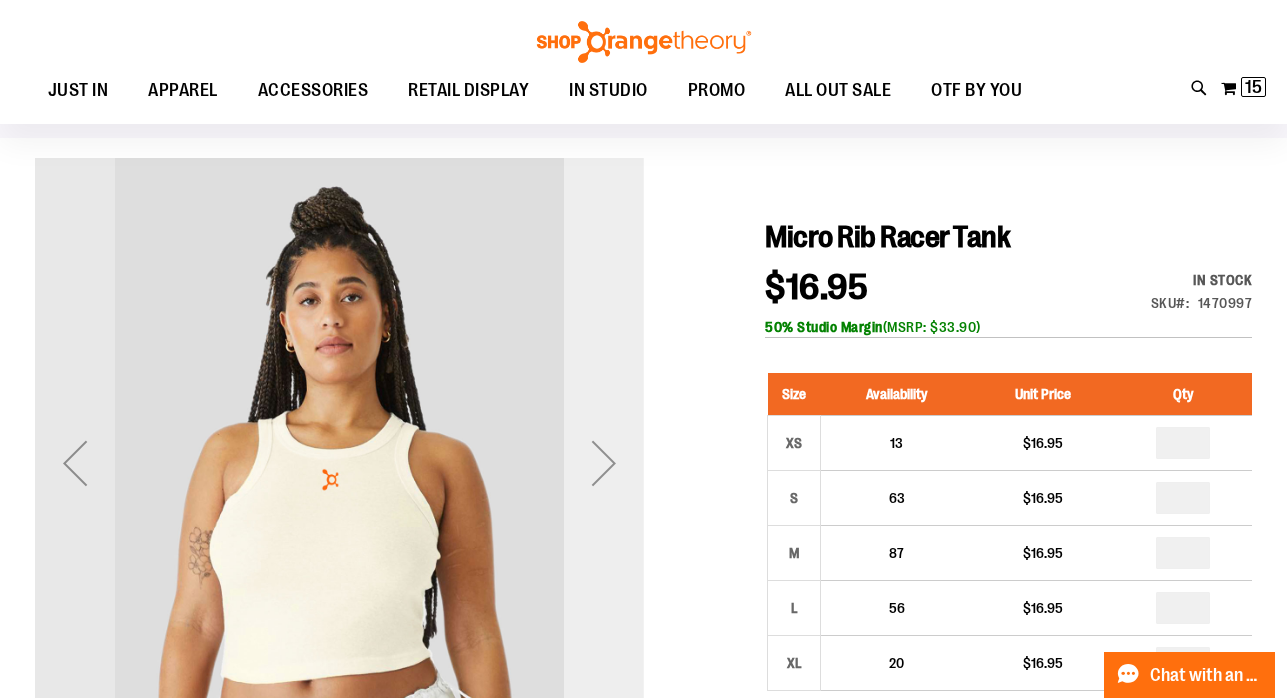 click at bounding box center (604, 463) 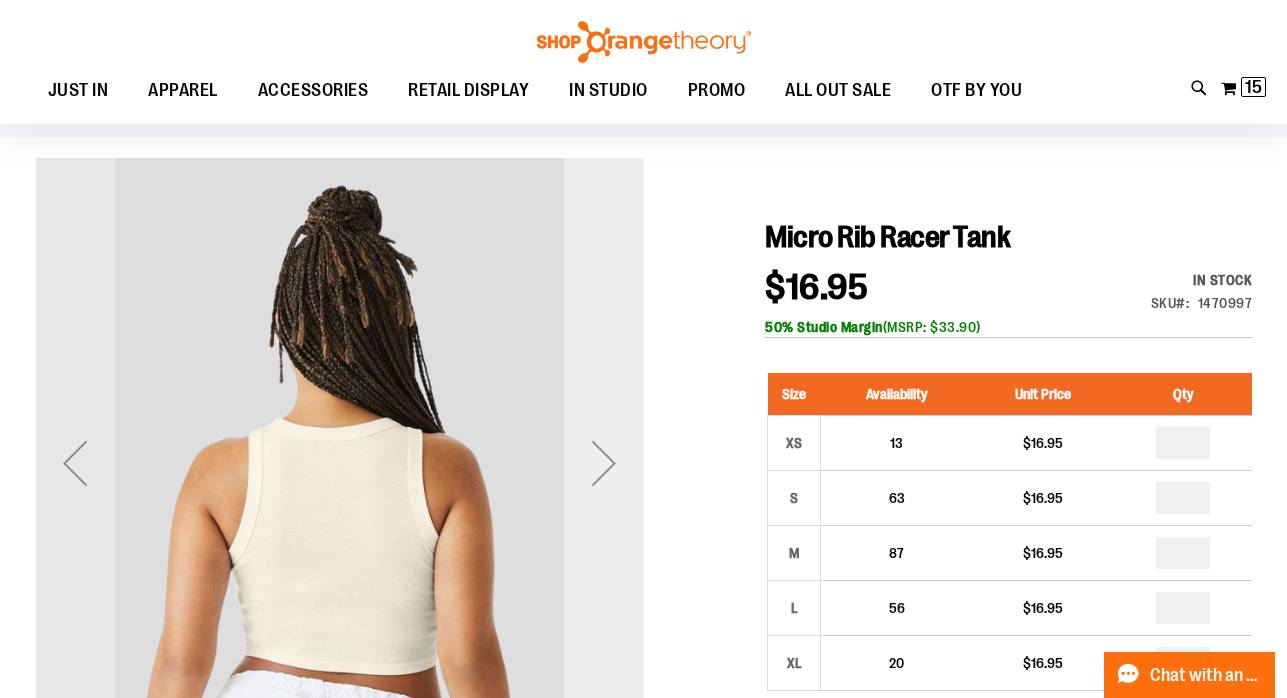 type on "**********" 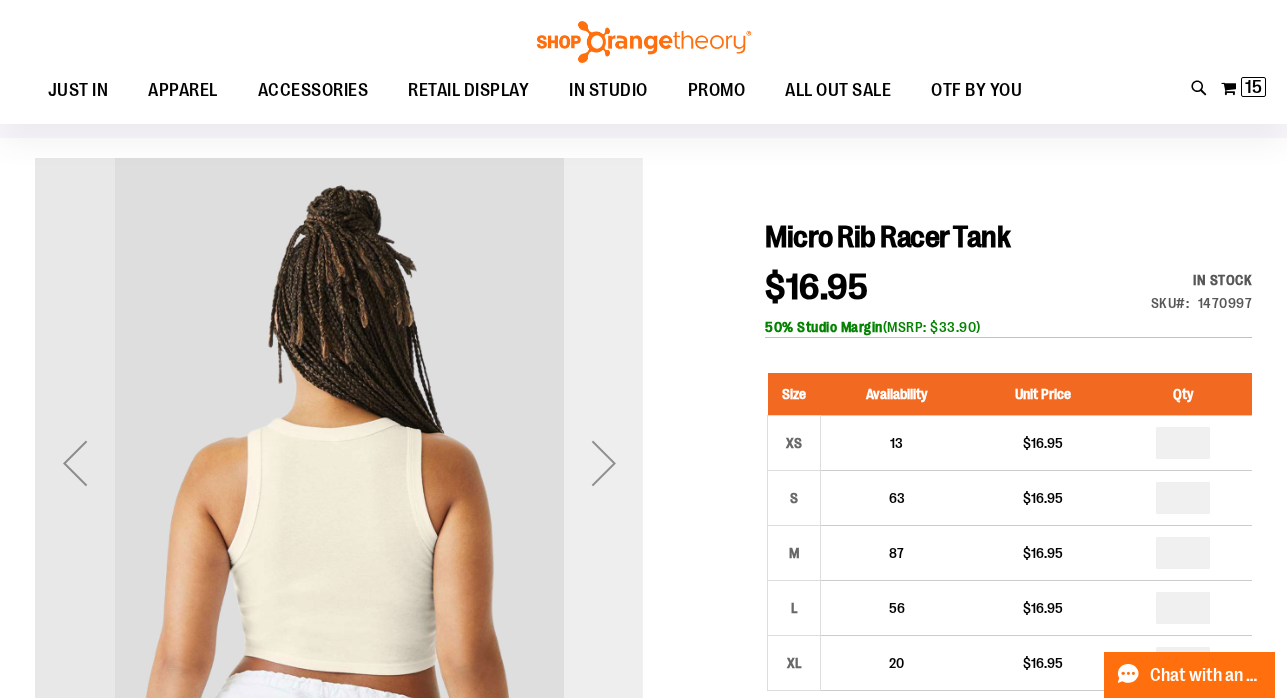 click at bounding box center [604, 463] 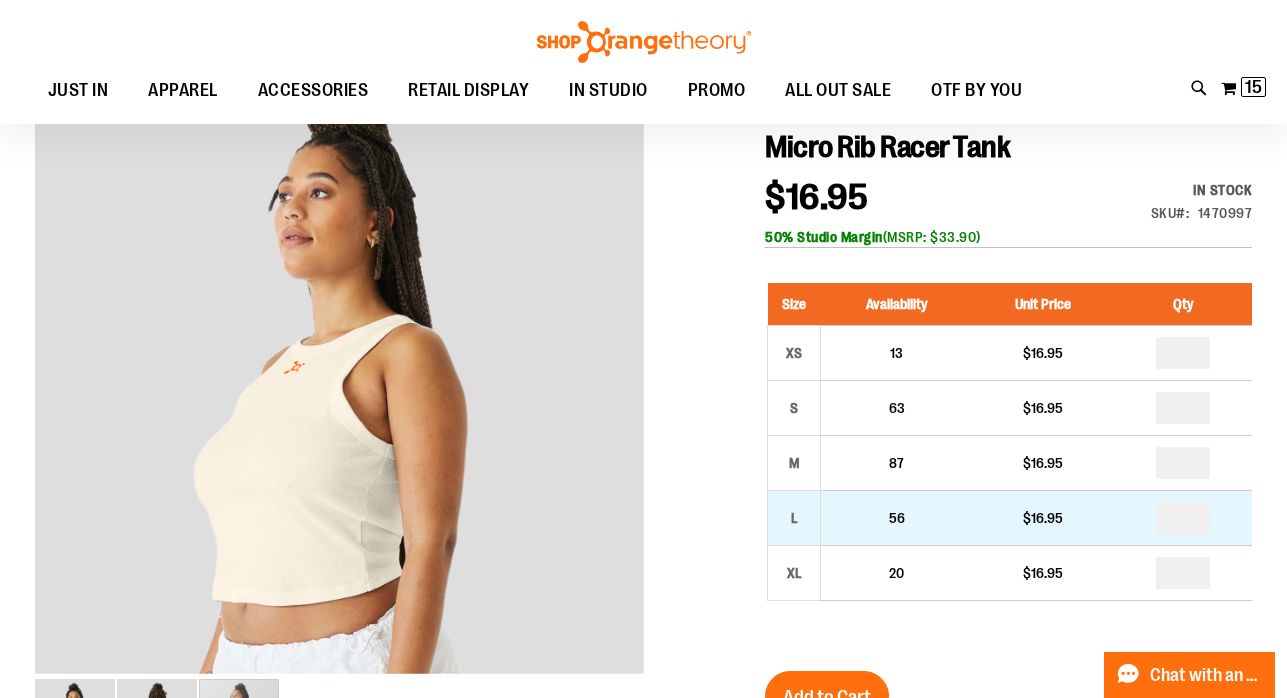 scroll, scrollTop: 214, scrollLeft: 0, axis: vertical 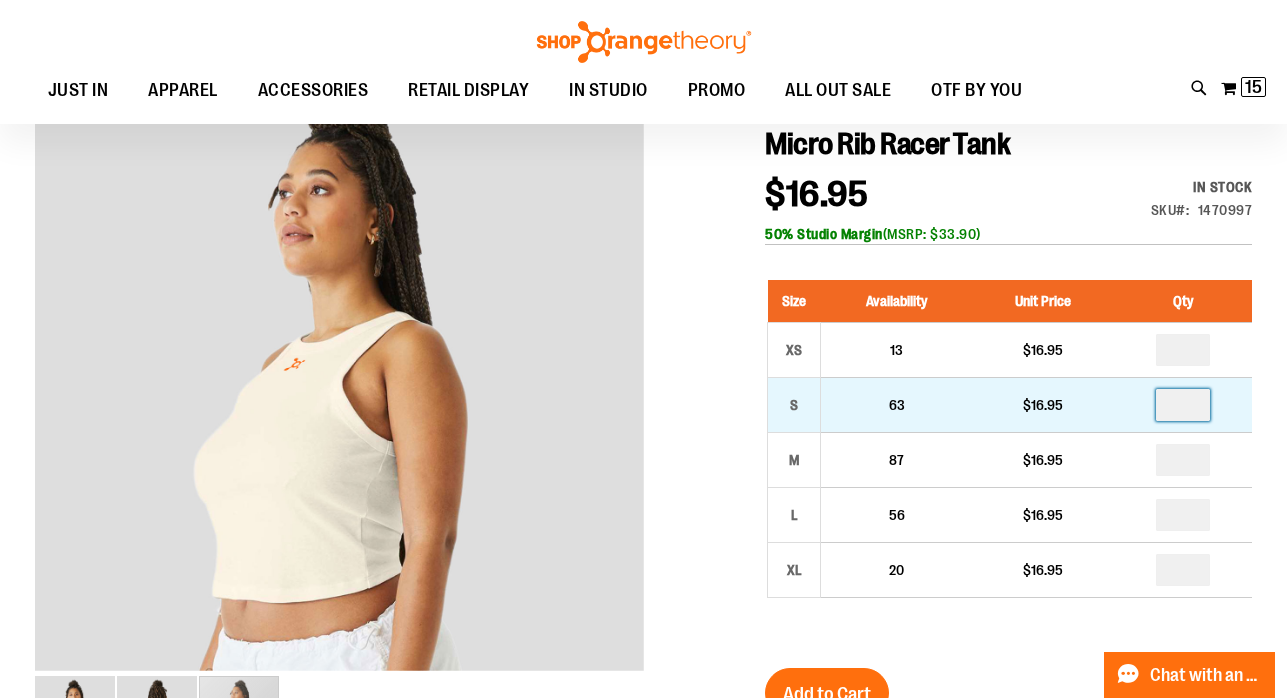drag, startPoint x: 1197, startPoint y: 408, endPoint x: 1170, endPoint y: 412, distance: 27.294687 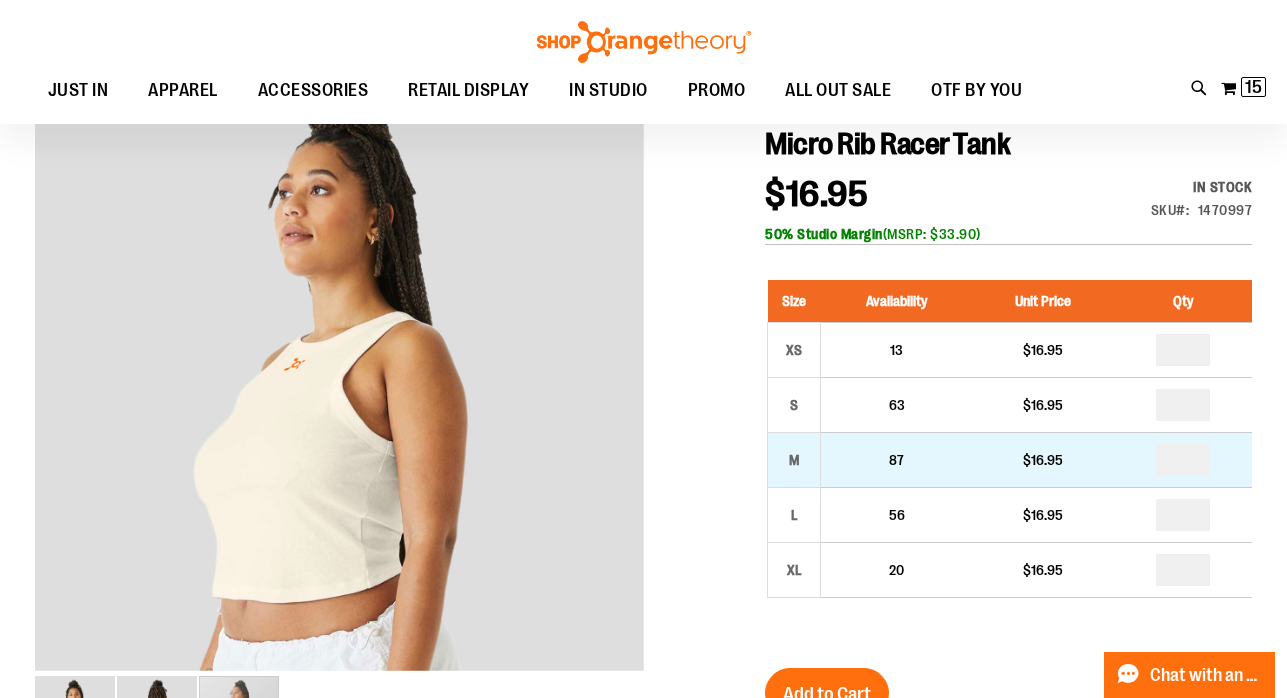 drag, startPoint x: 1205, startPoint y: 459, endPoint x: 1193, endPoint y: 459, distance: 12 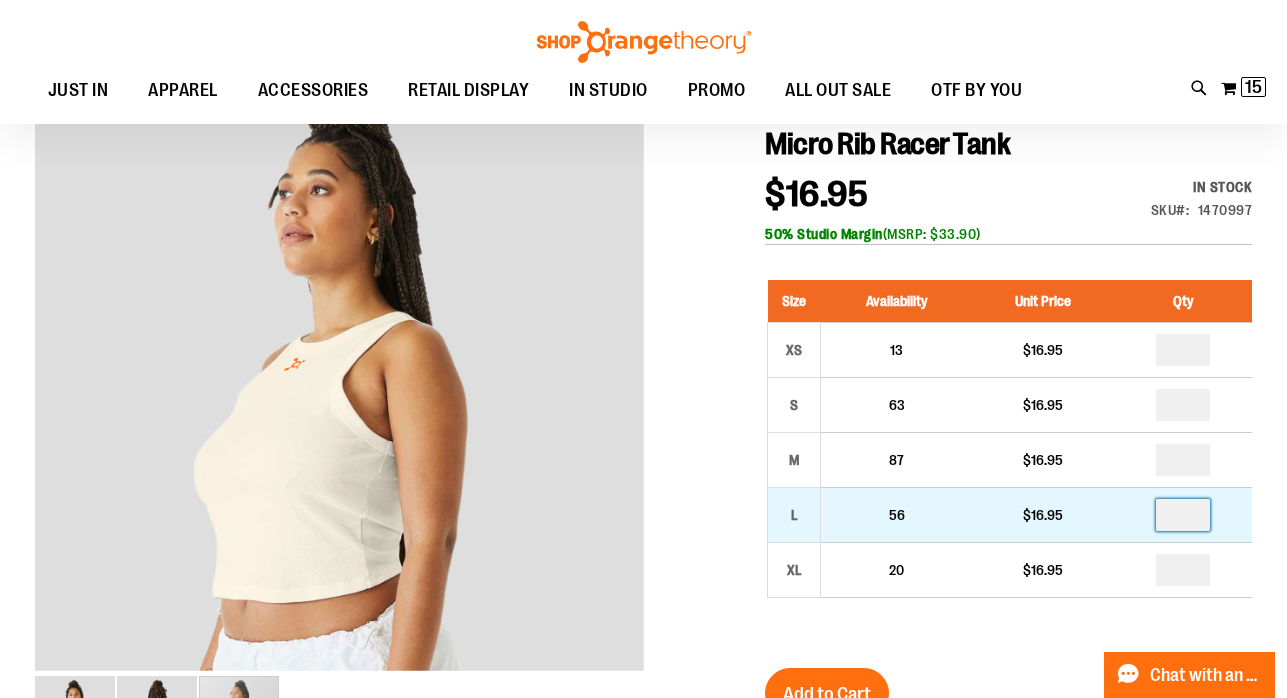 type on "*" 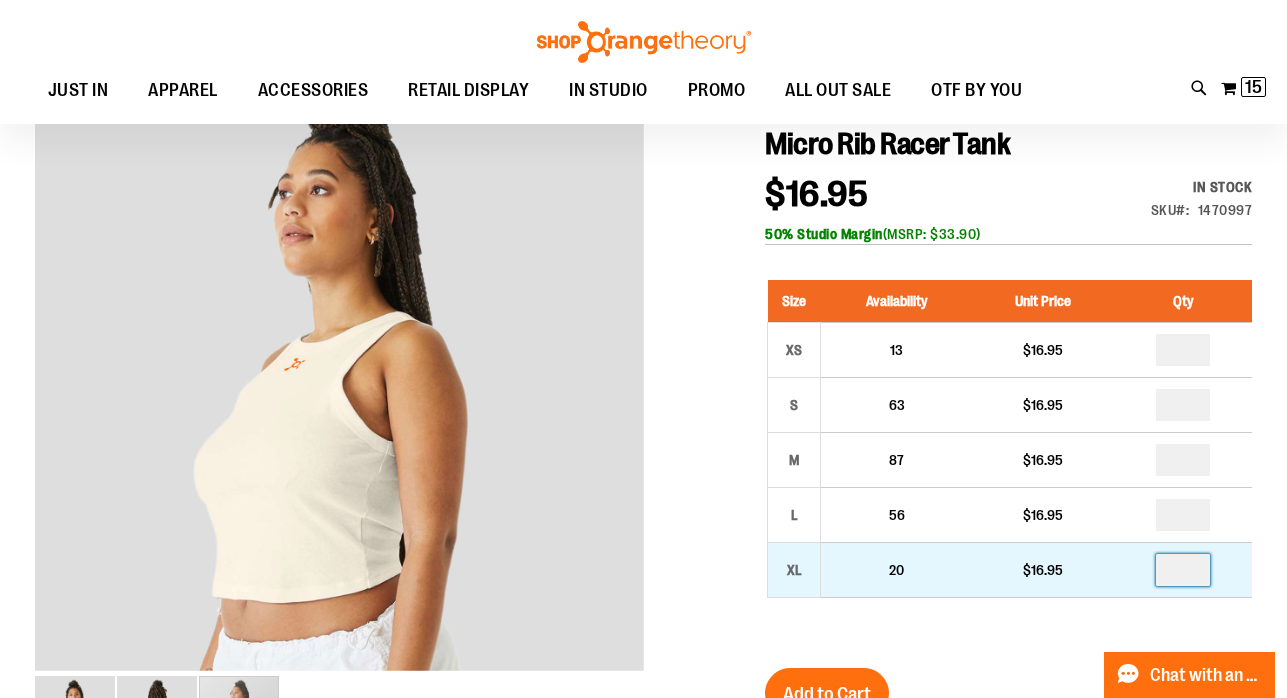 click at bounding box center (1183, 570) 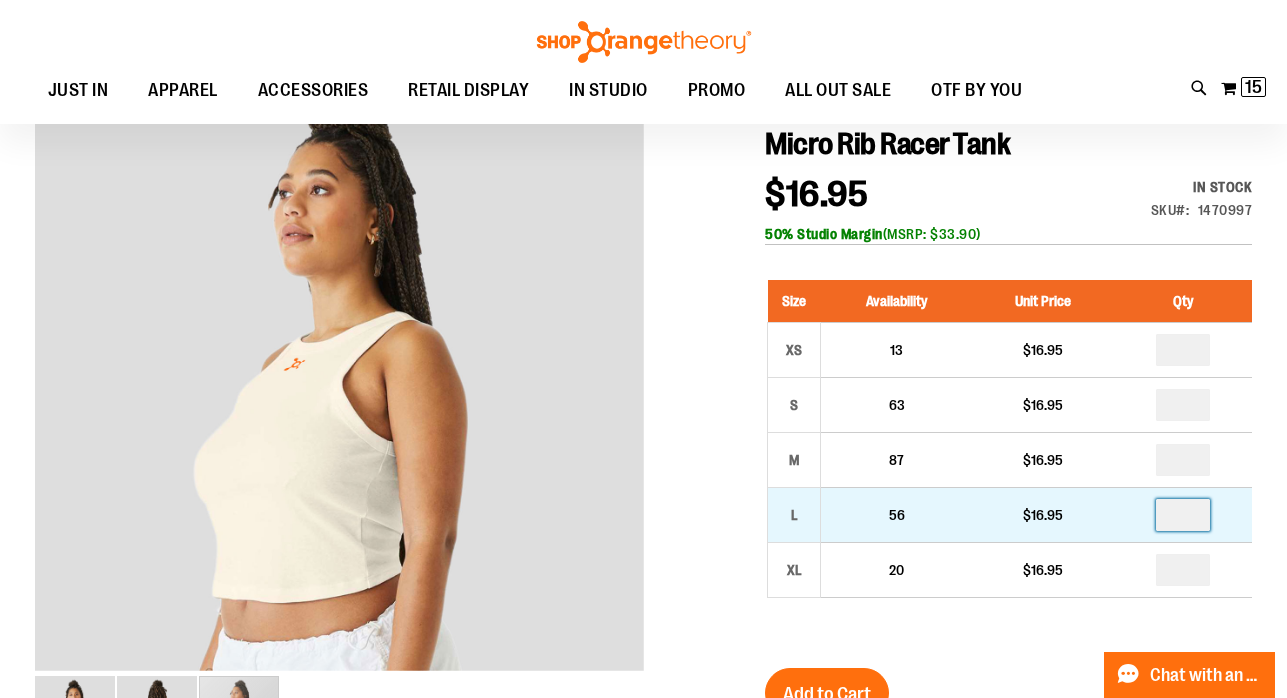 drag, startPoint x: 1205, startPoint y: 523, endPoint x: 1176, endPoint y: 522, distance: 29.017237 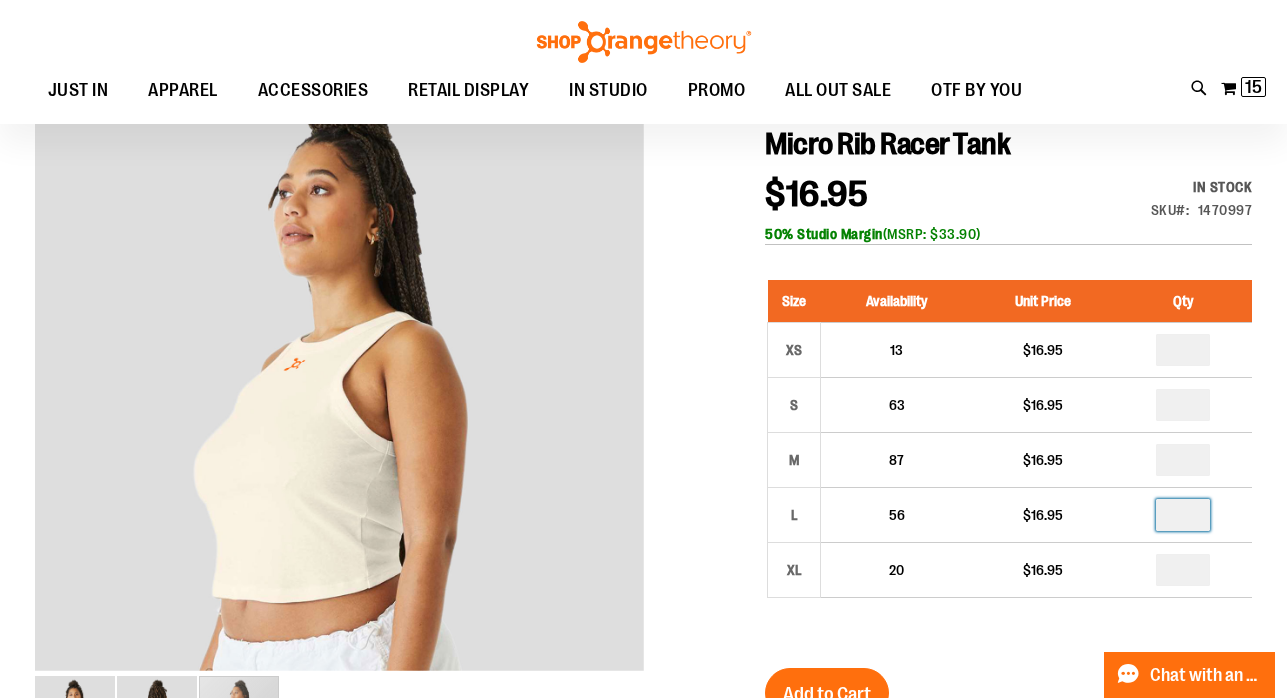 click on "Micro Rib Racer Tank
$16.95
In stock
Only  %1  left
SKU
1470997
50% Studio Margin  (MSRP: $33.90)
Size
Availability
Unit Price
Qty
XS
13
$16.95
*" at bounding box center (1008, 679) 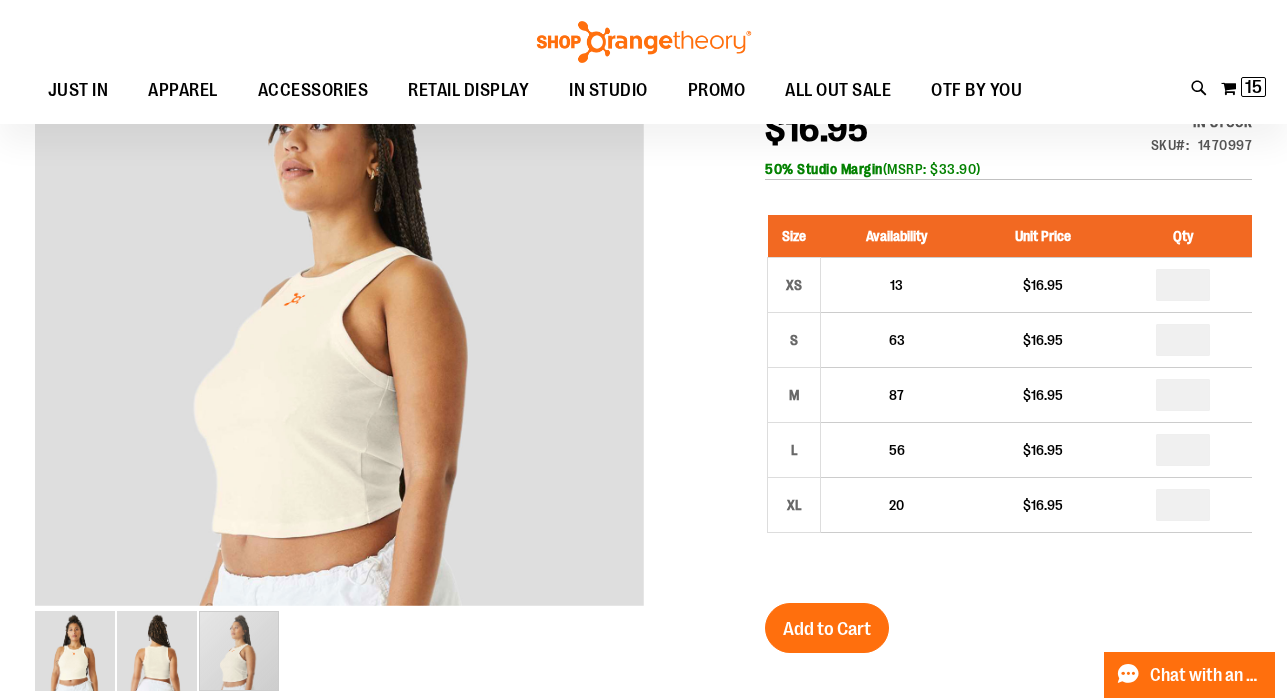 scroll, scrollTop: 288, scrollLeft: 0, axis: vertical 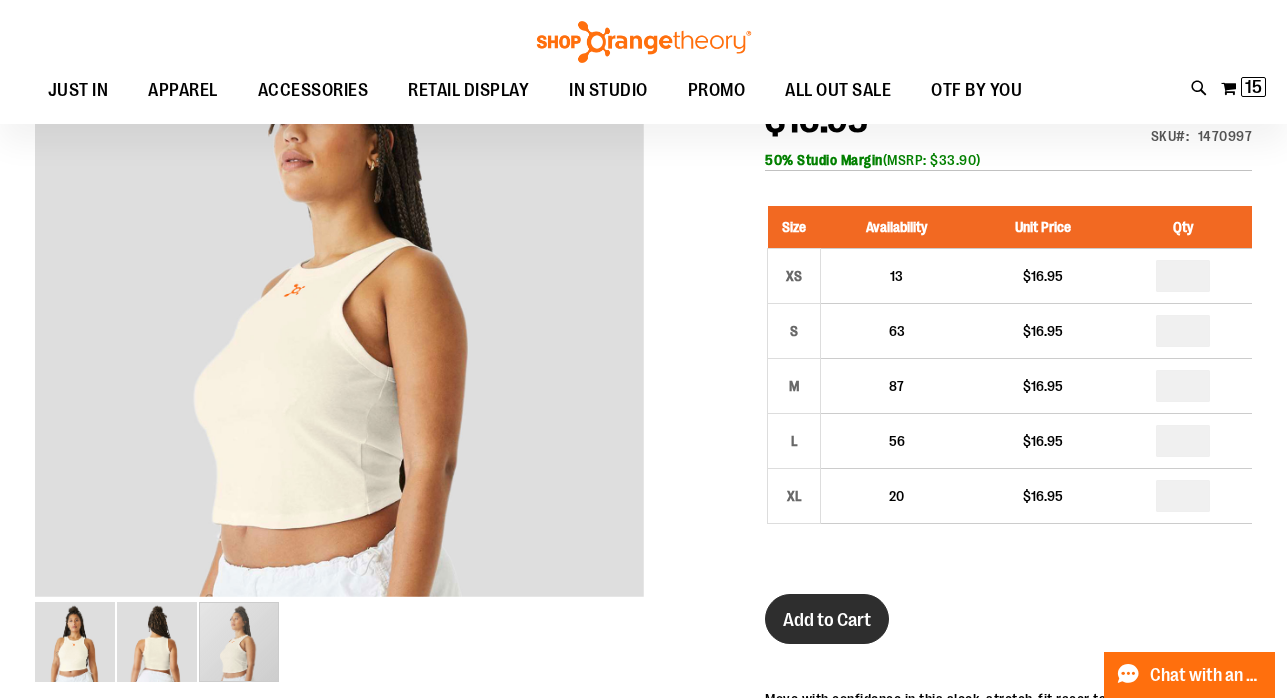 click on "Add to Cart" at bounding box center (827, 620) 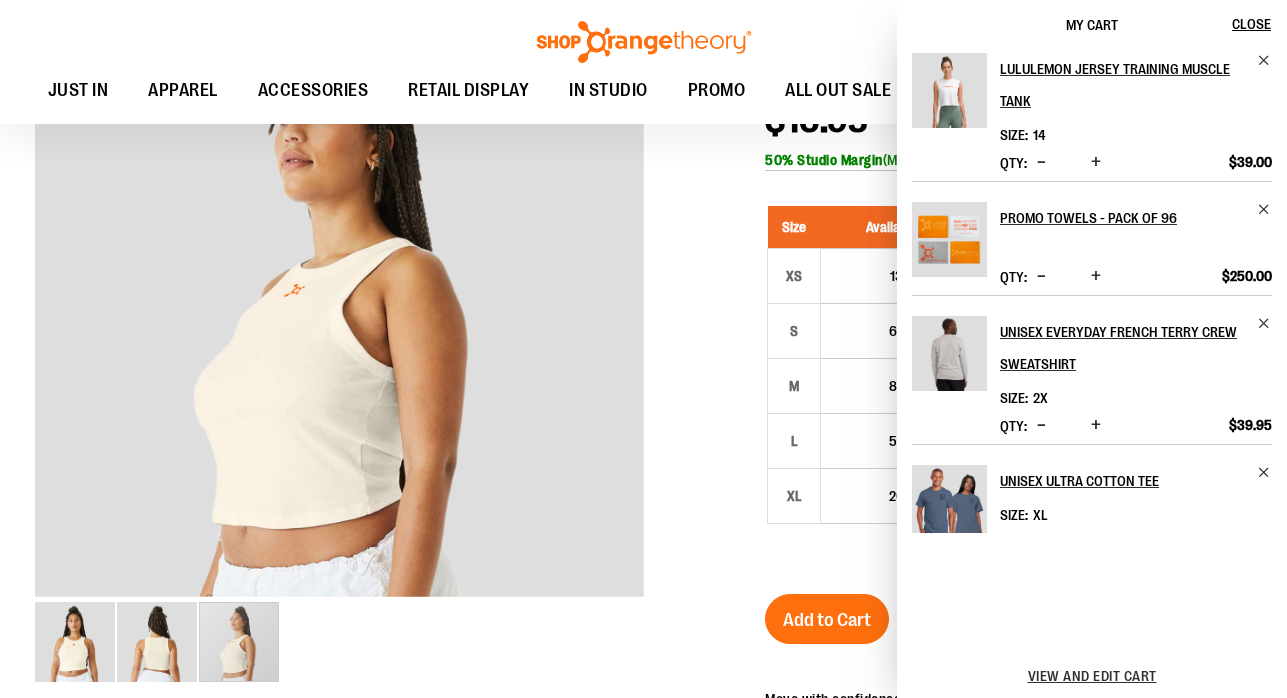 scroll, scrollTop: 0, scrollLeft: 0, axis: both 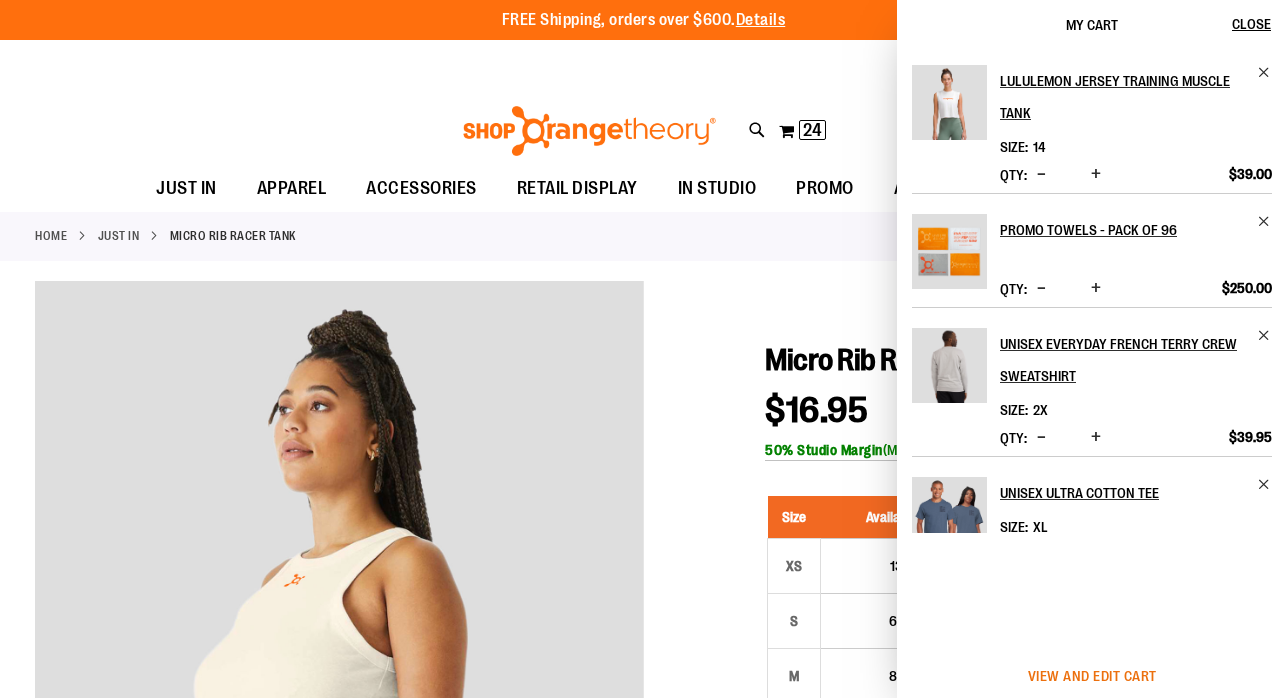 click on "View and edit cart" at bounding box center [1092, 676] 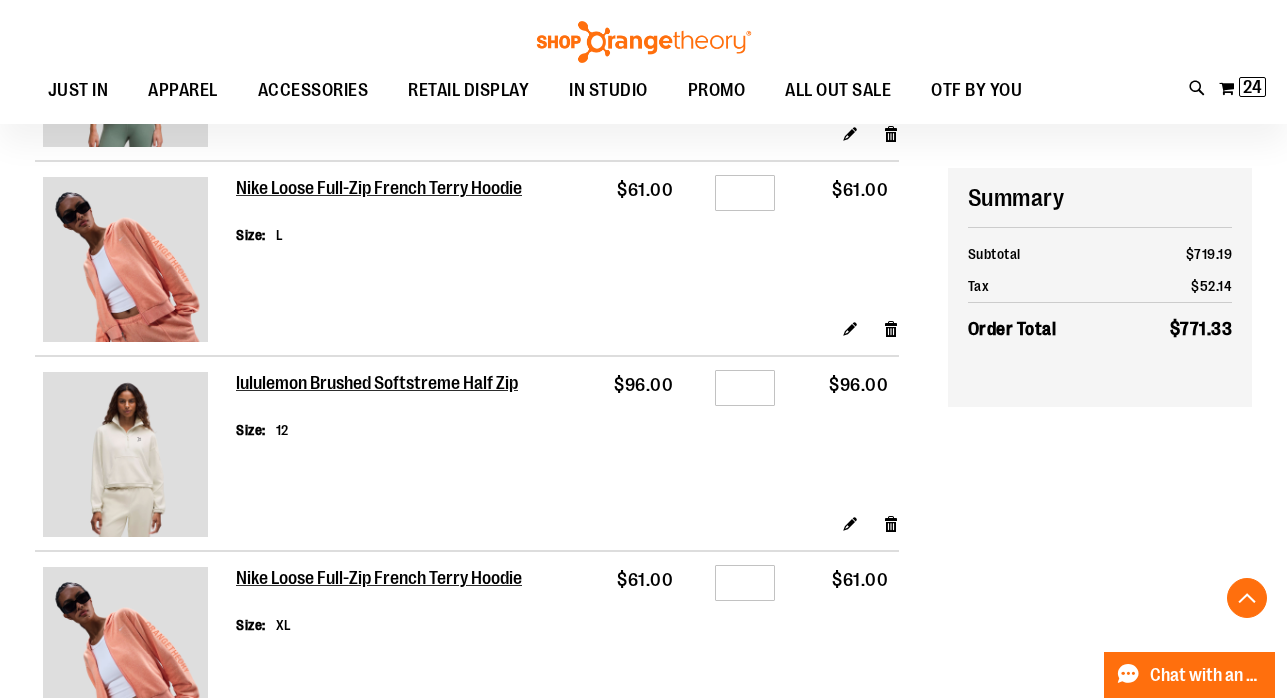 scroll, scrollTop: 2524, scrollLeft: 0, axis: vertical 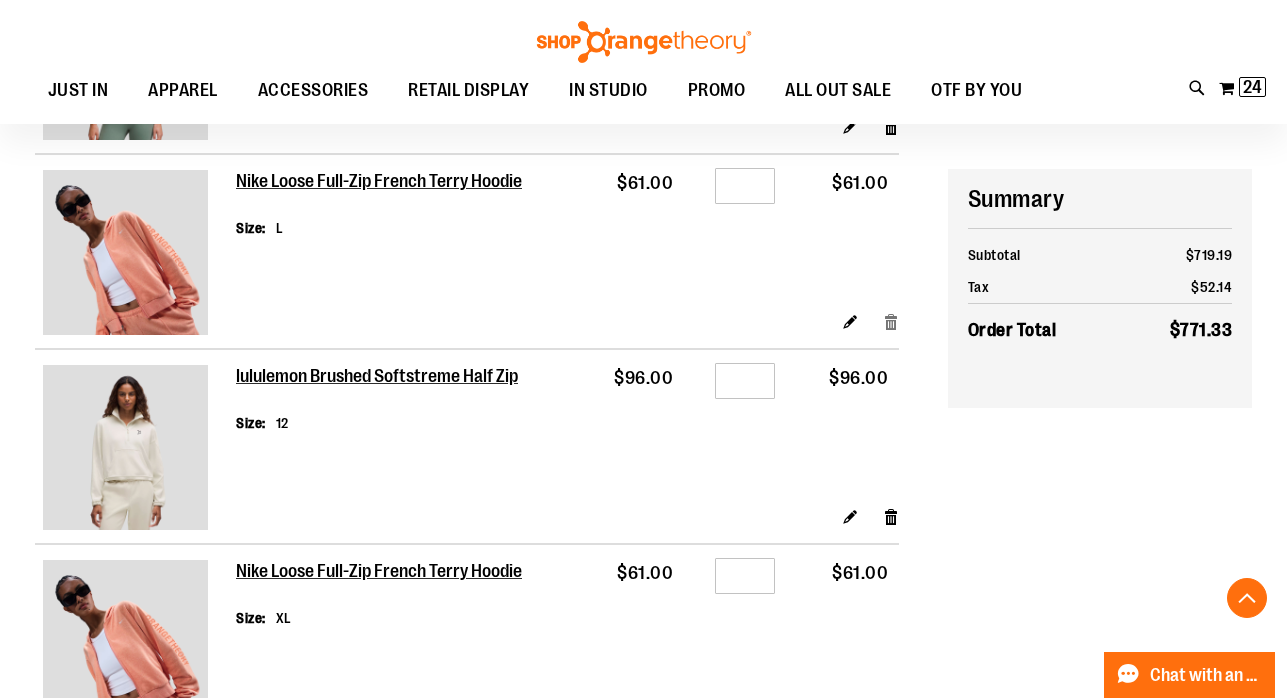 type on "**********" 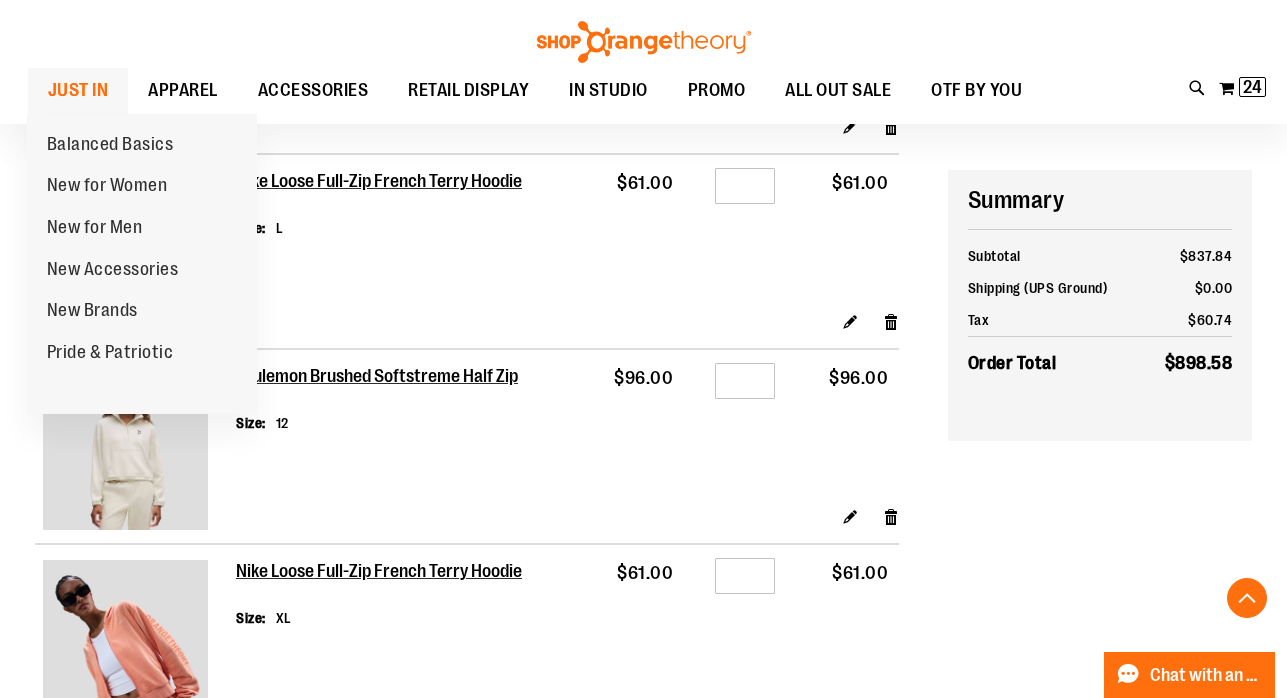 click on "JUST IN" at bounding box center (78, 90) 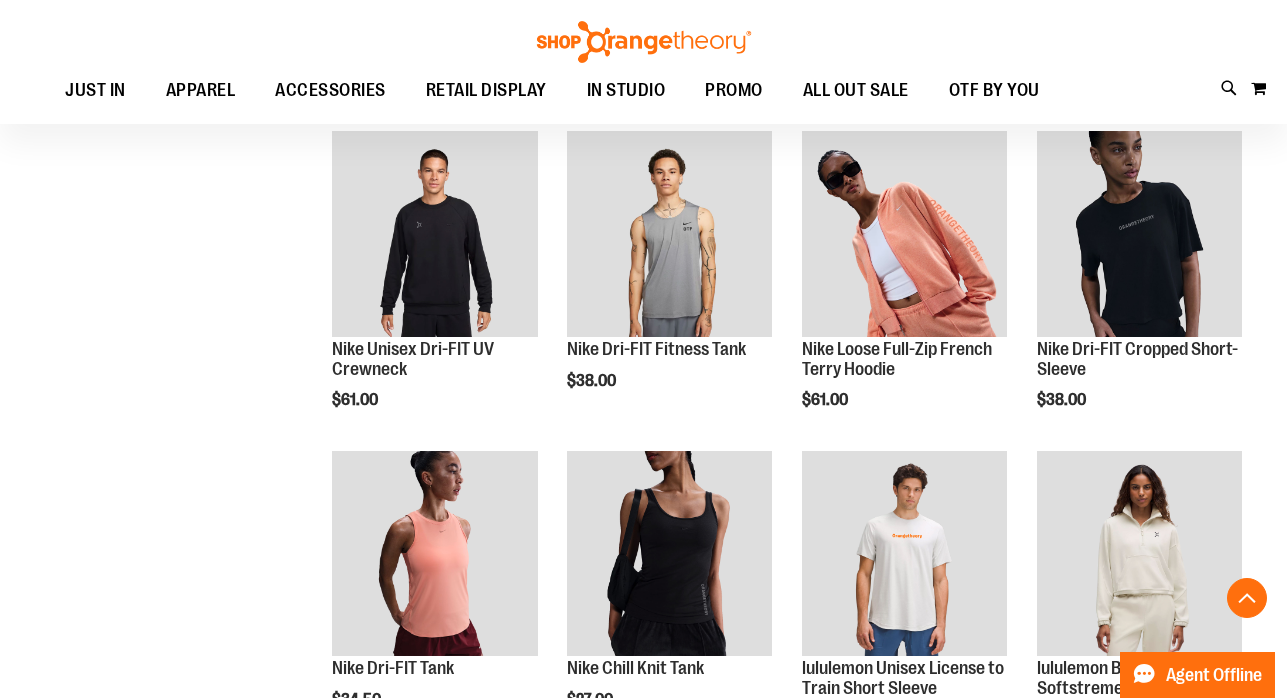 scroll, scrollTop: 1015, scrollLeft: 0, axis: vertical 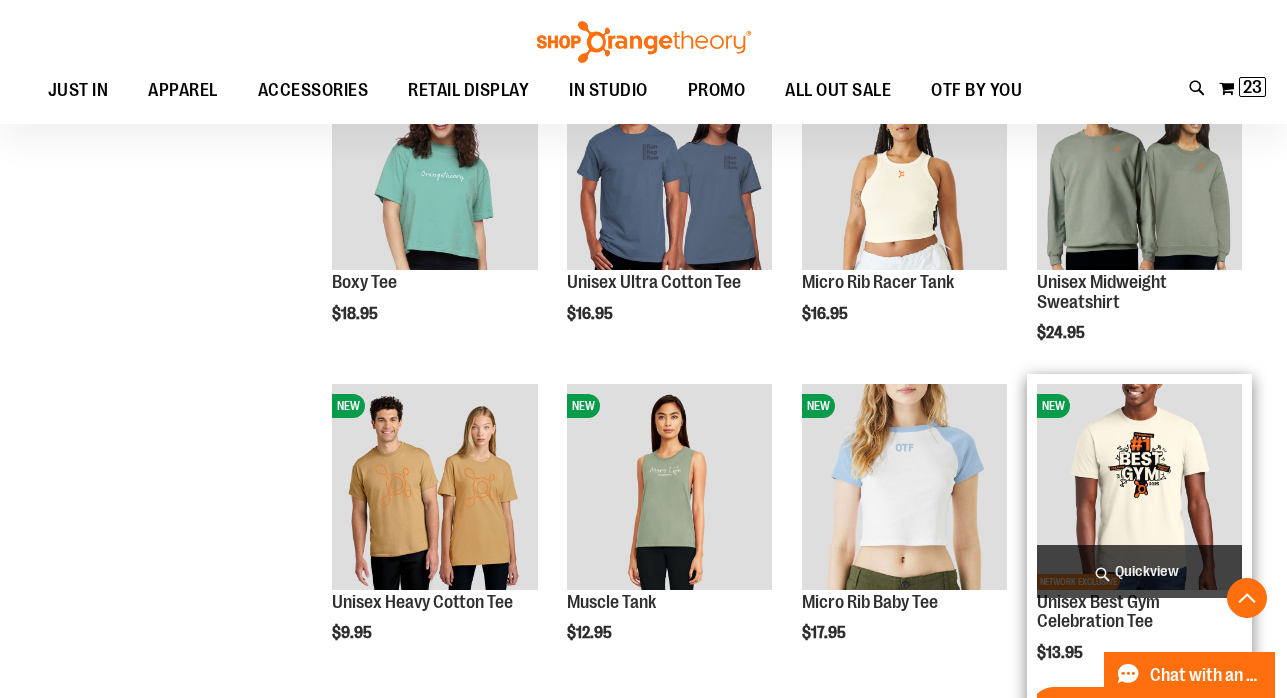 type on "**********" 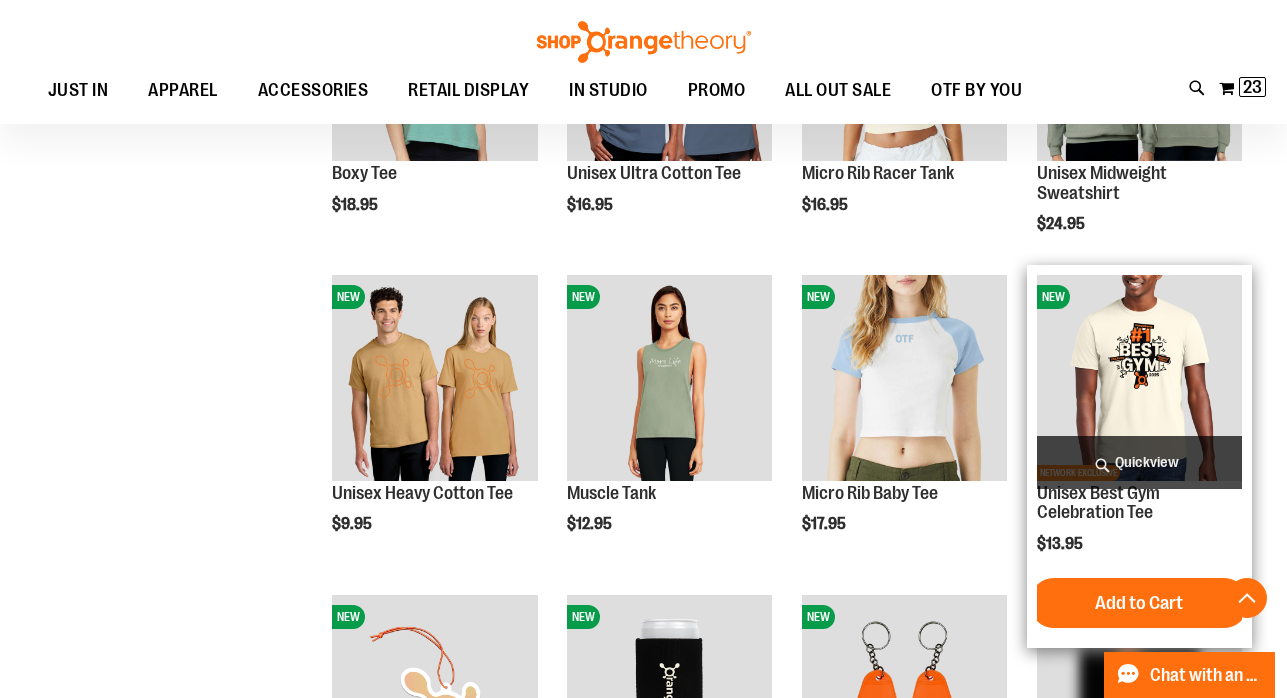 scroll, scrollTop: 2171, scrollLeft: 0, axis: vertical 